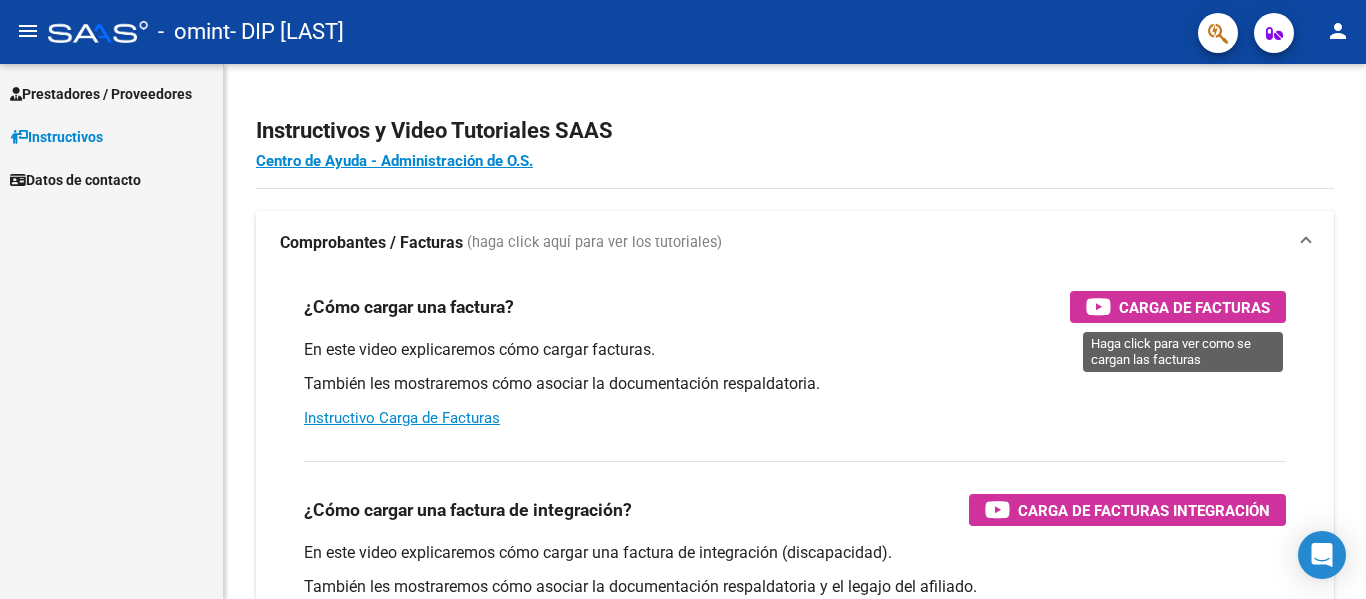 scroll, scrollTop: 0, scrollLeft: 0, axis: both 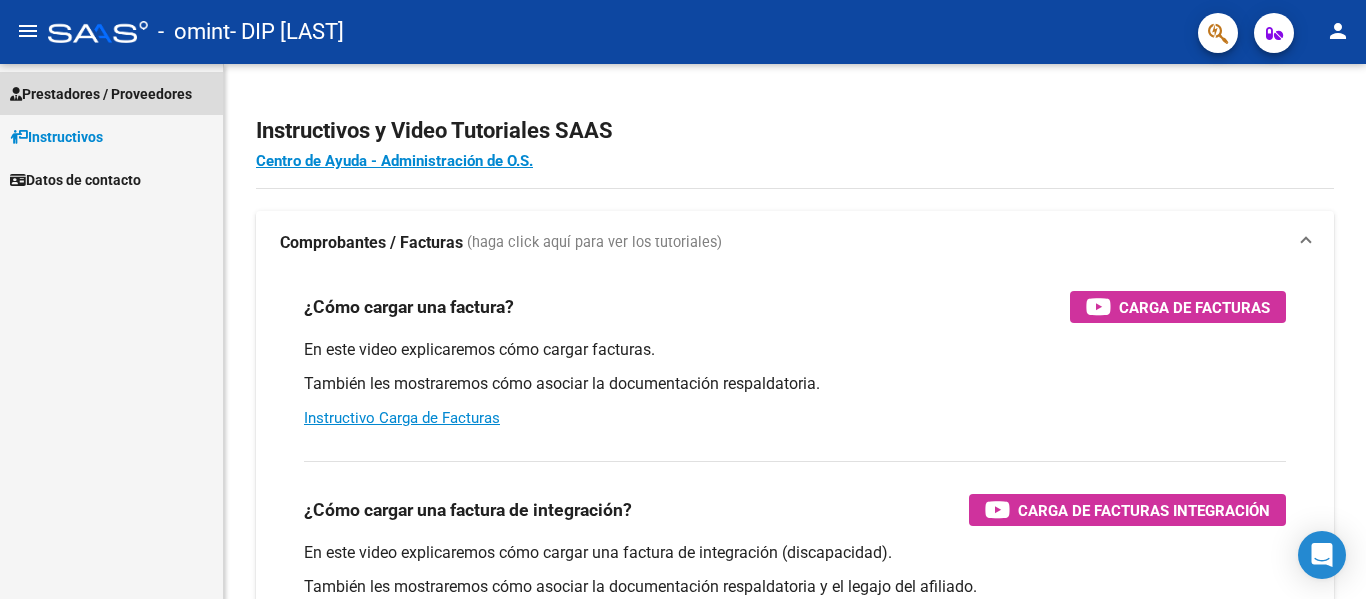 click on "Prestadores / Proveedores" at bounding box center [101, 94] 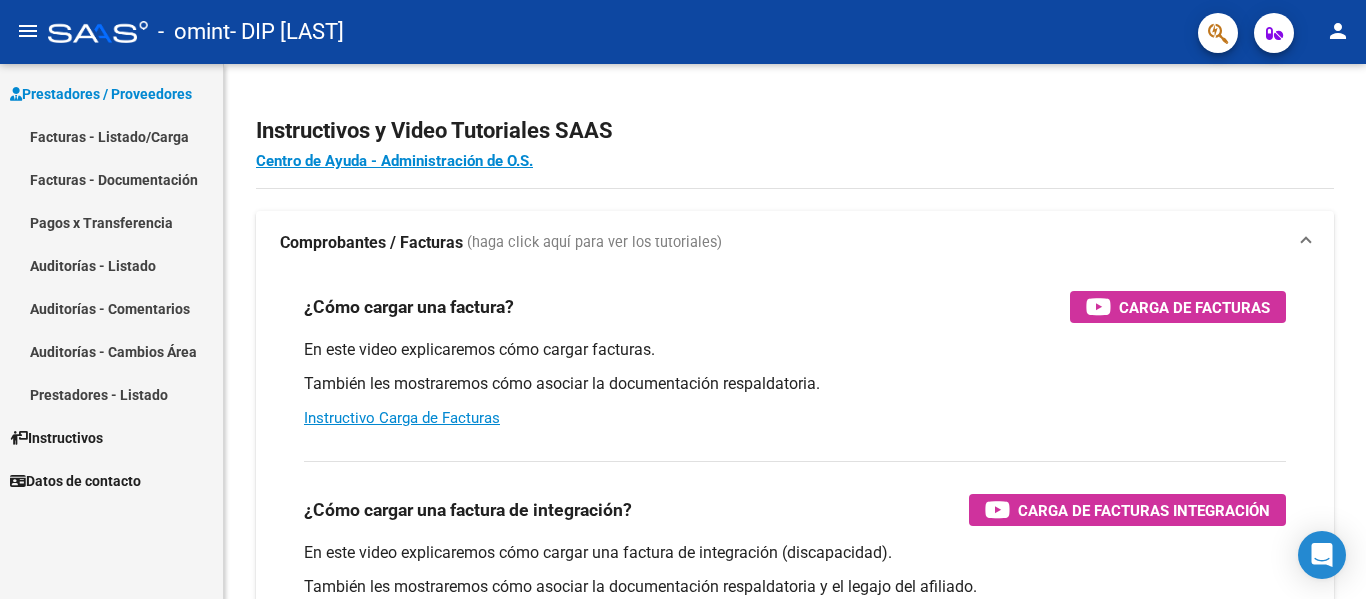 click on "Facturas - Listado/Carga" at bounding box center (111, 136) 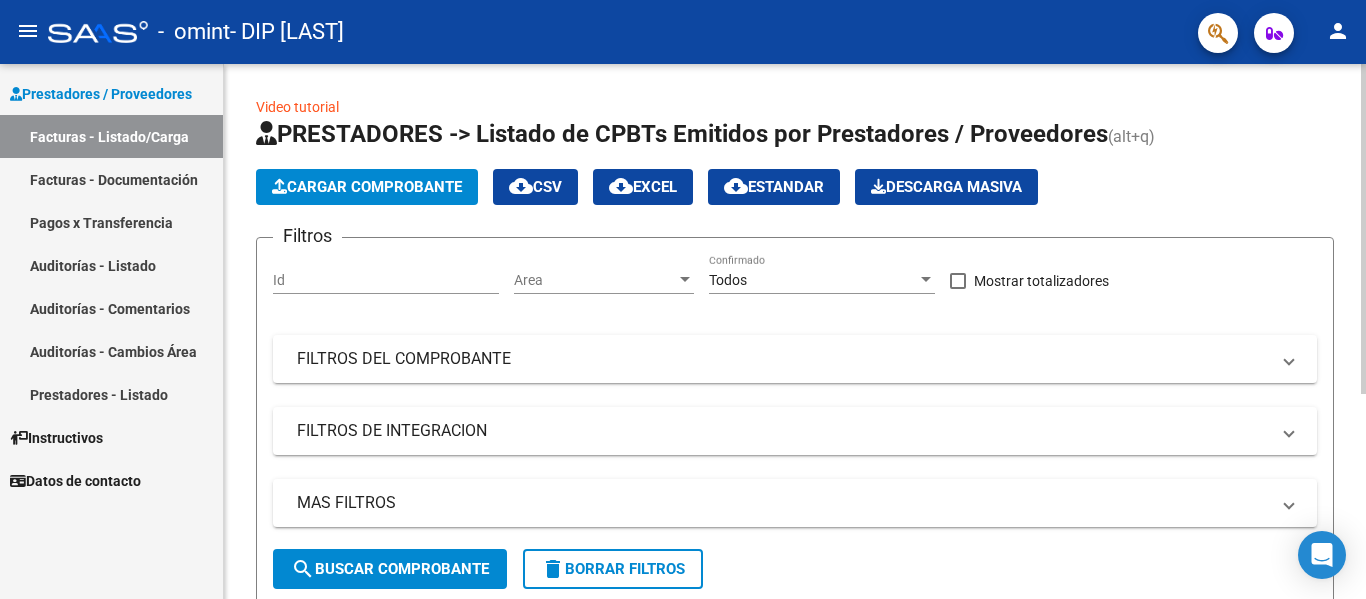 click on "Cargar Comprobante" 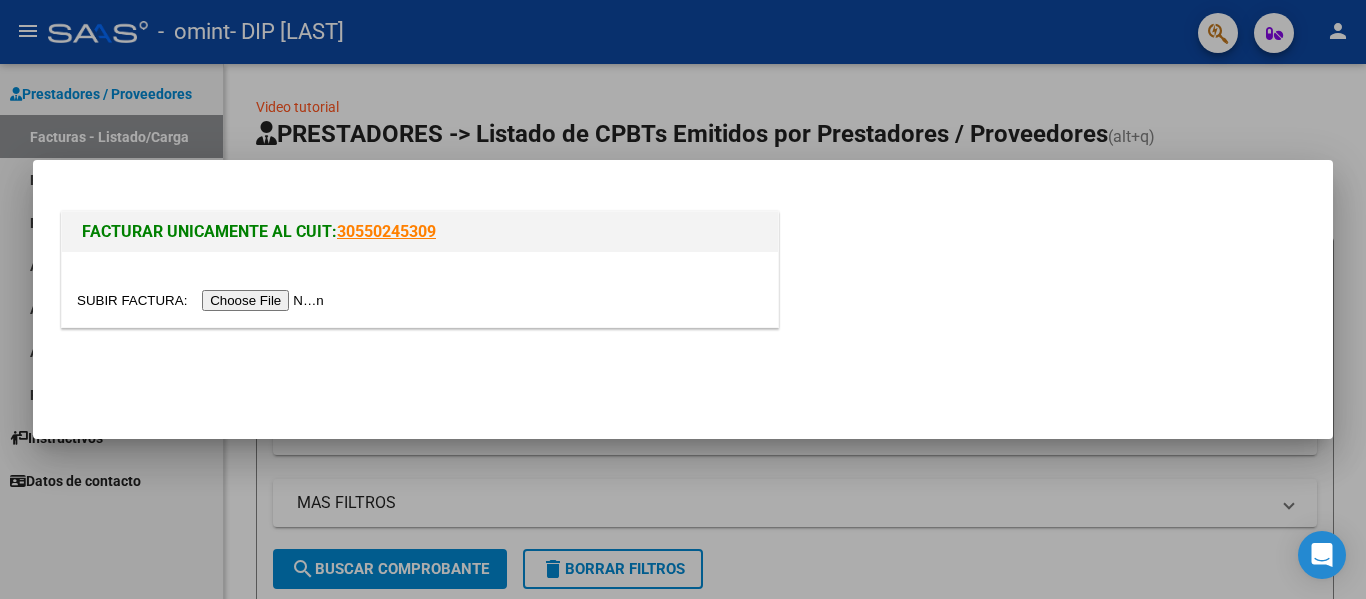 click at bounding box center (683, 299) 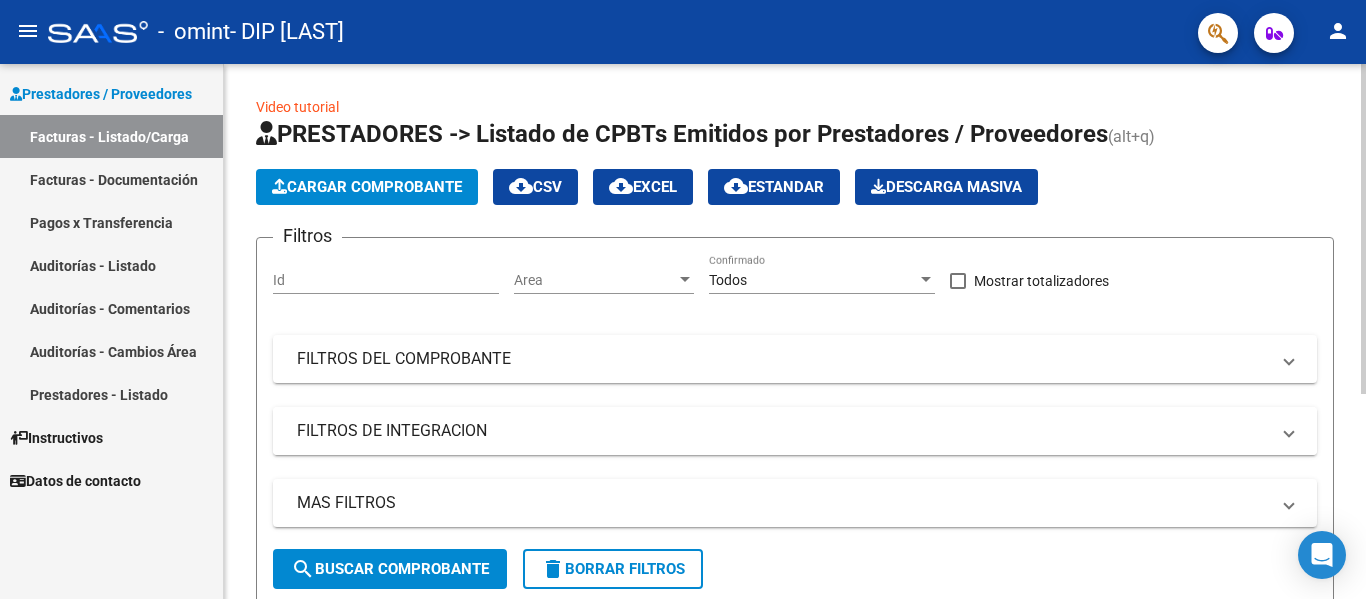 click on "FILTROS DE INTEGRACION" at bounding box center (795, 431) 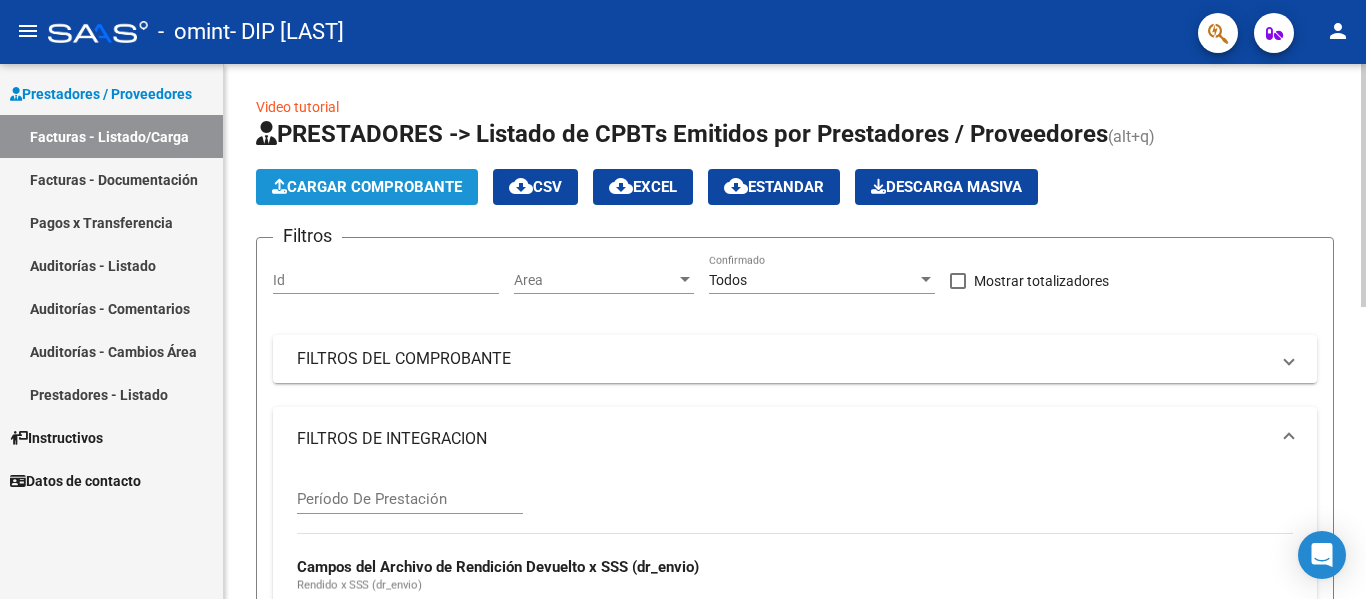 click on "Cargar Comprobante" 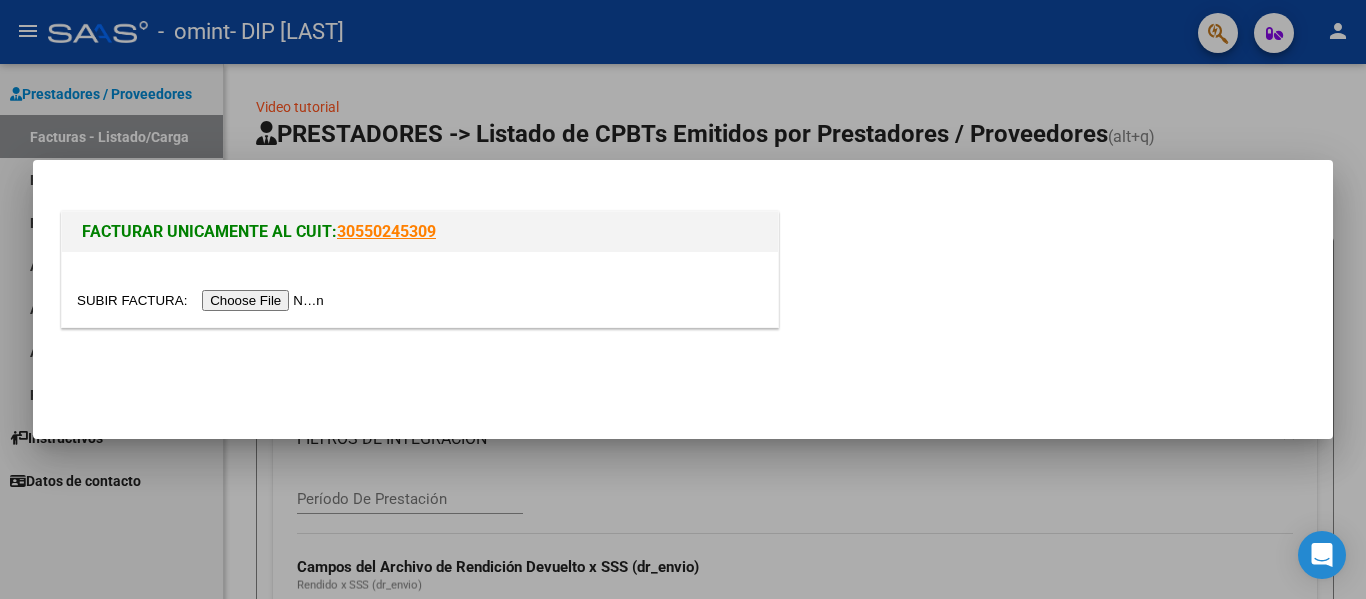 click at bounding box center [203, 300] 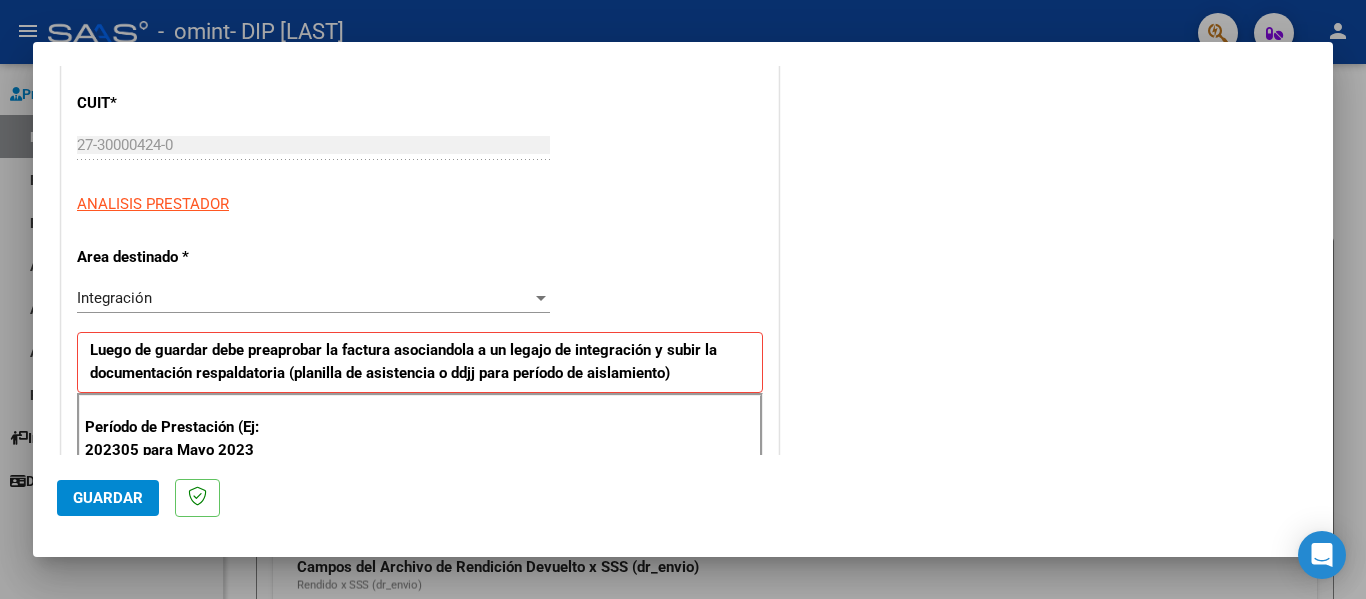 scroll, scrollTop: 259, scrollLeft: 0, axis: vertical 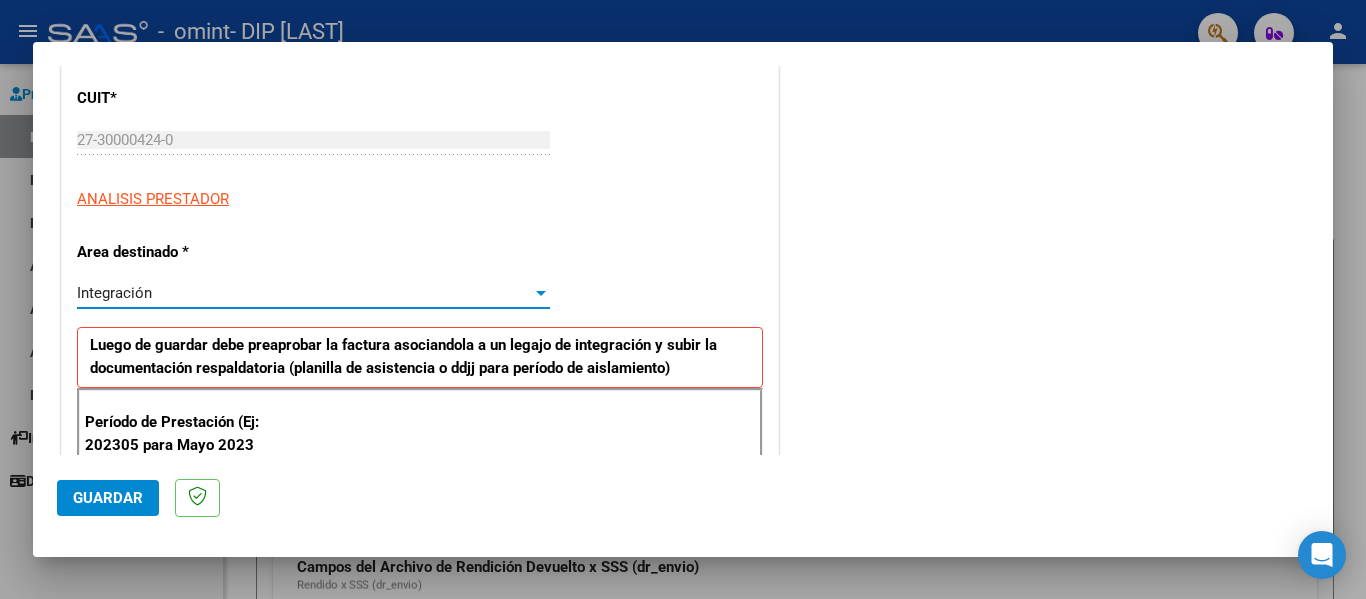 click at bounding box center [541, 293] 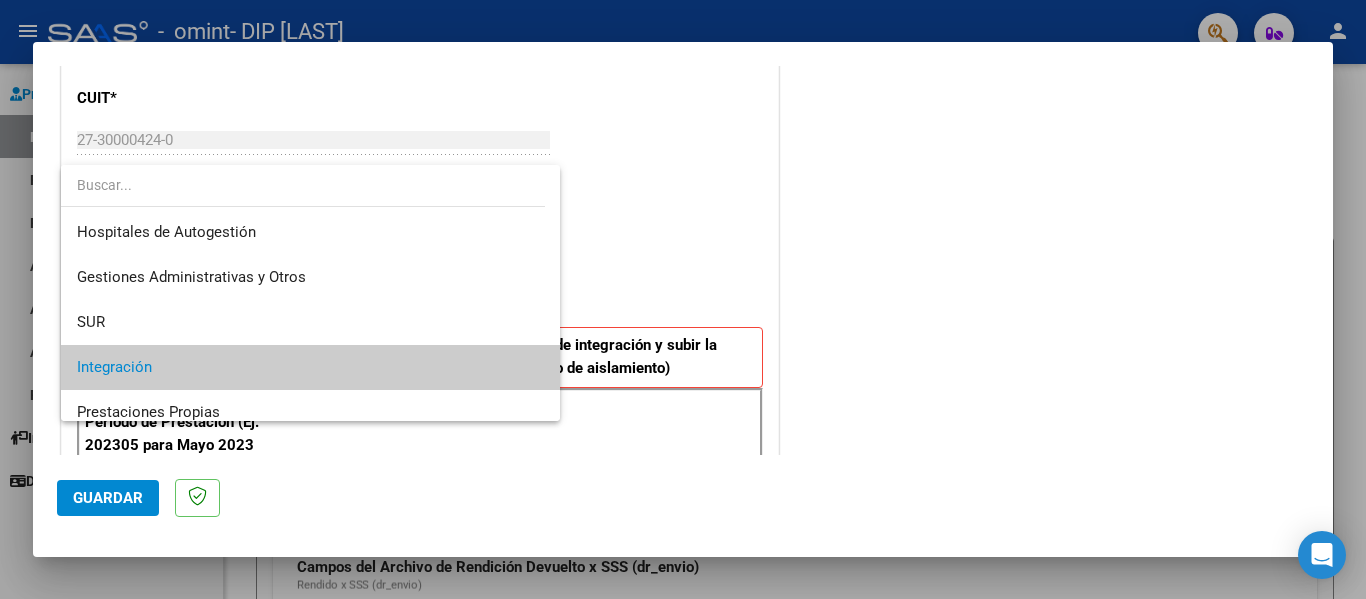 scroll, scrollTop: 75, scrollLeft: 0, axis: vertical 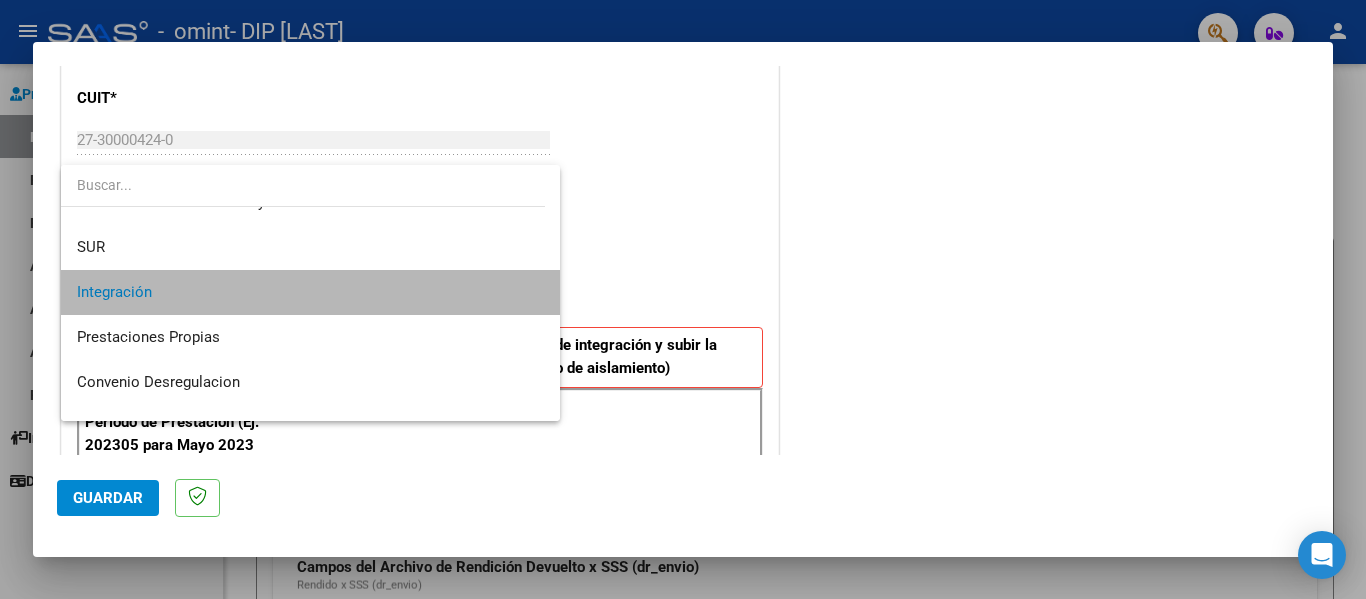 click on "Integración" at bounding box center (310, 292) 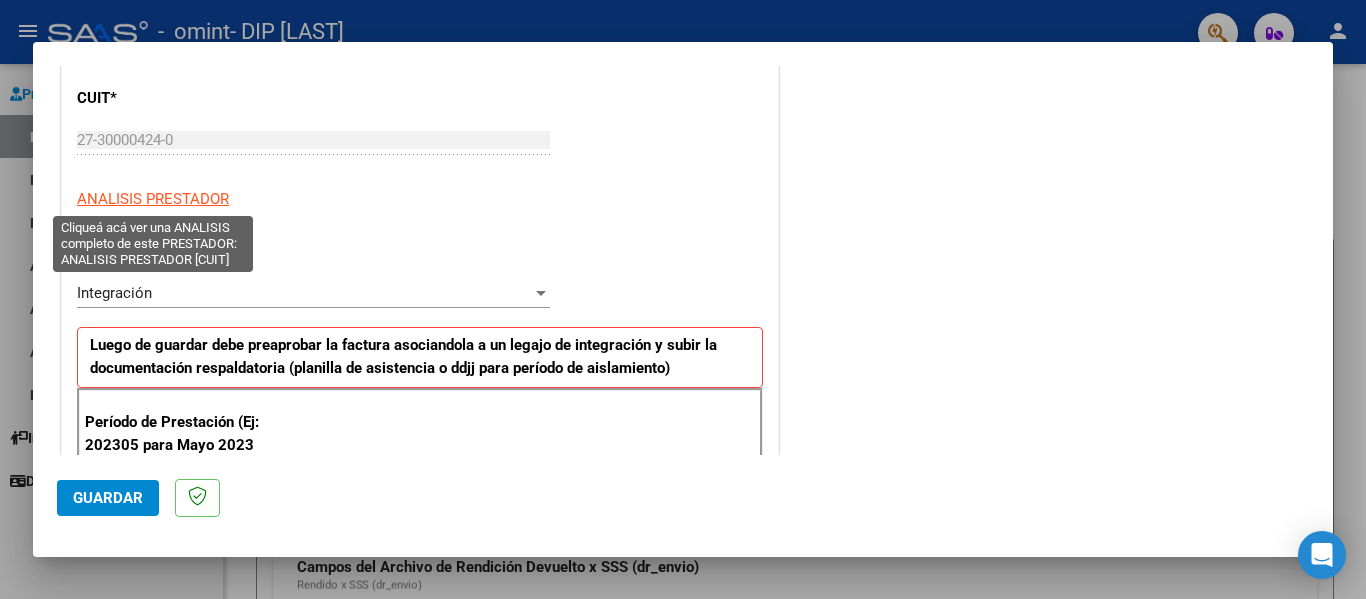 click on "ANALISIS PRESTADOR" at bounding box center [153, 199] 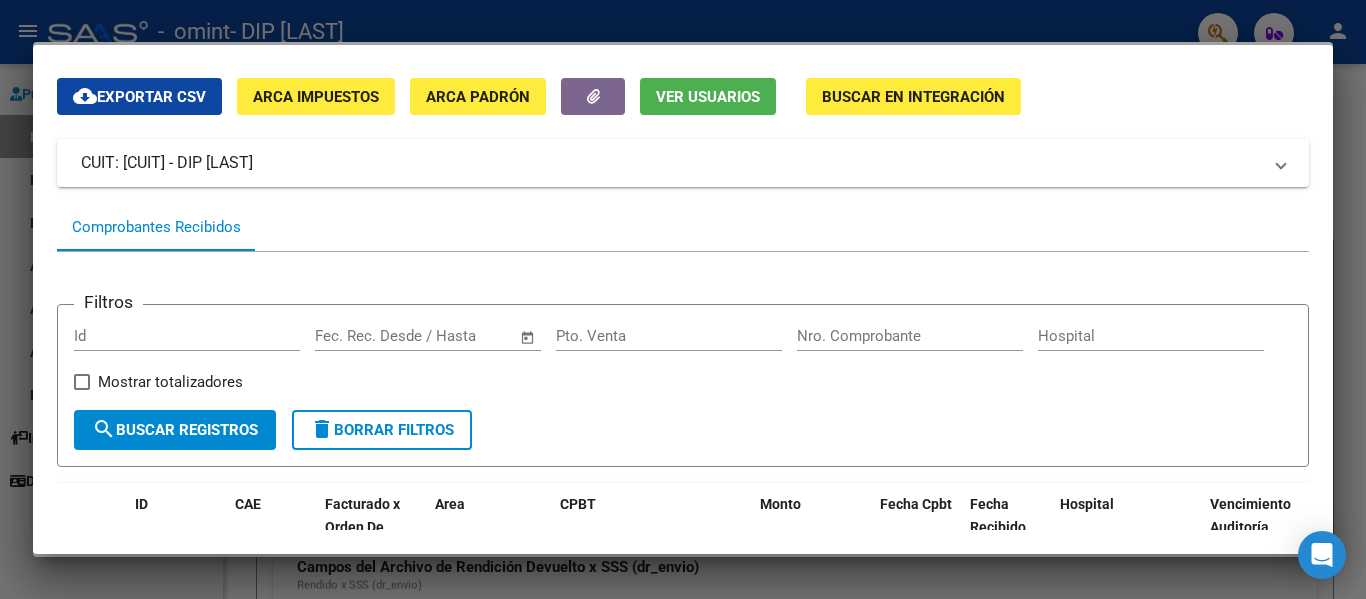 scroll, scrollTop: 65, scrollLeft: 0, axis: vertical 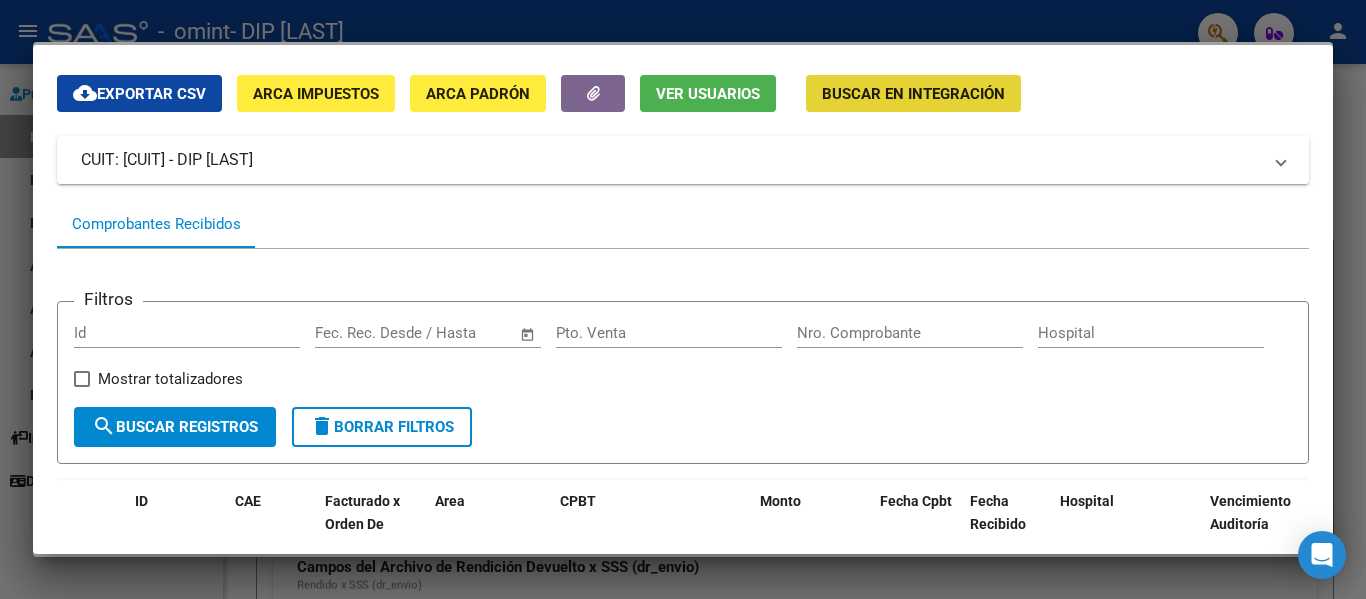 click on "Buscar en Integración" 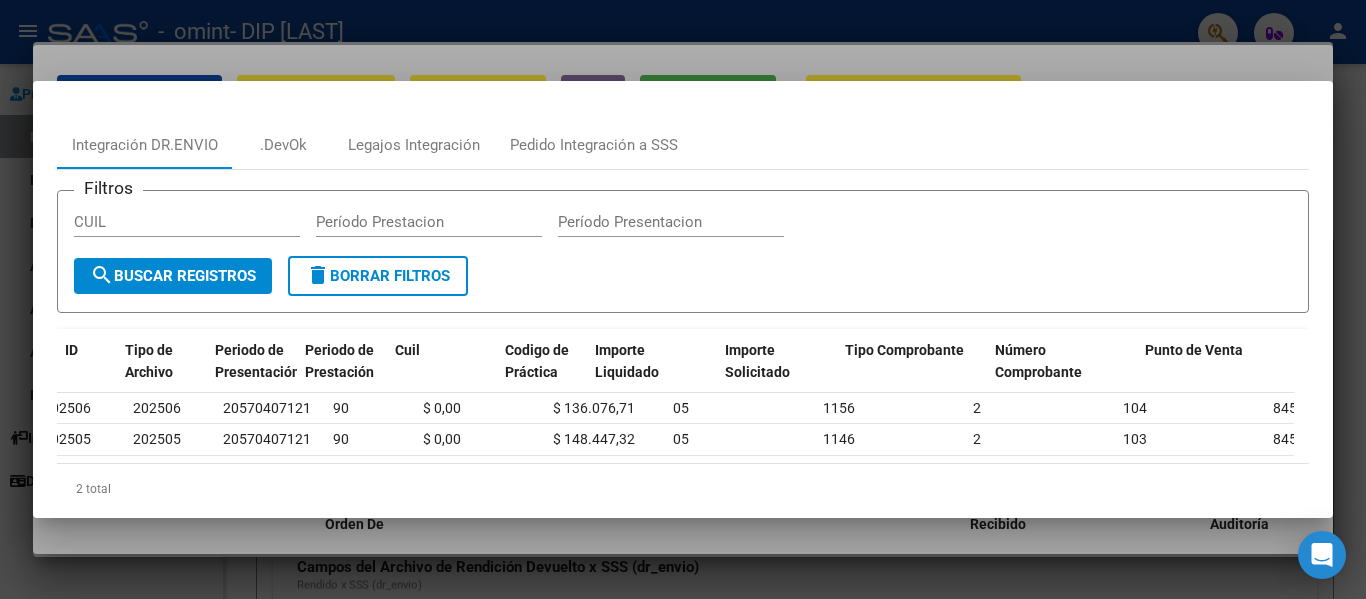 scroll, scrollTop: 0, scrollLeft: 0, axis: both 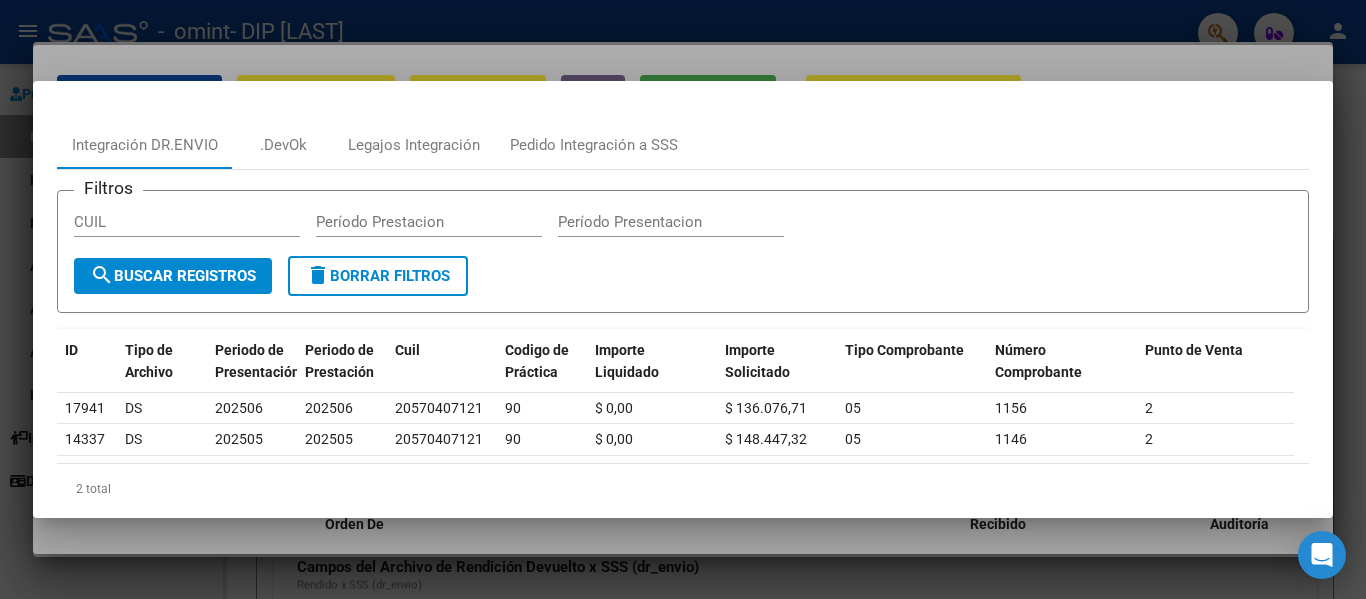 click on "Período Prestacion" at bounding box center (429, 222) 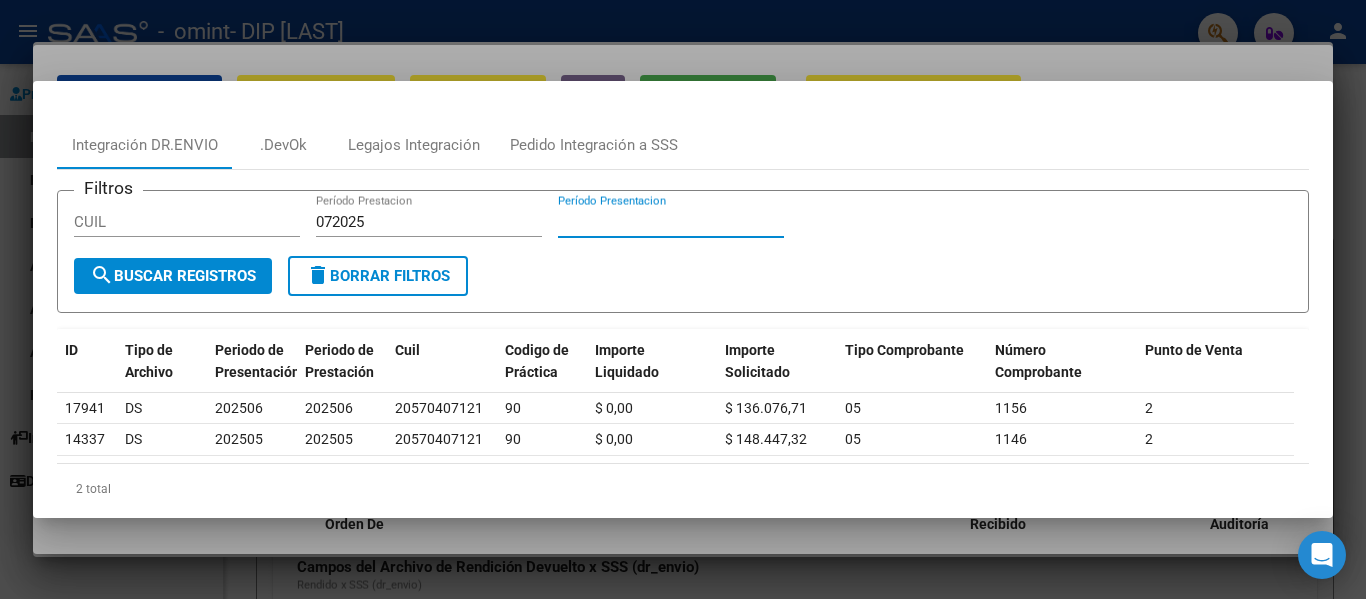 click on "Período Presentacion" at bounding box center [671, 222] 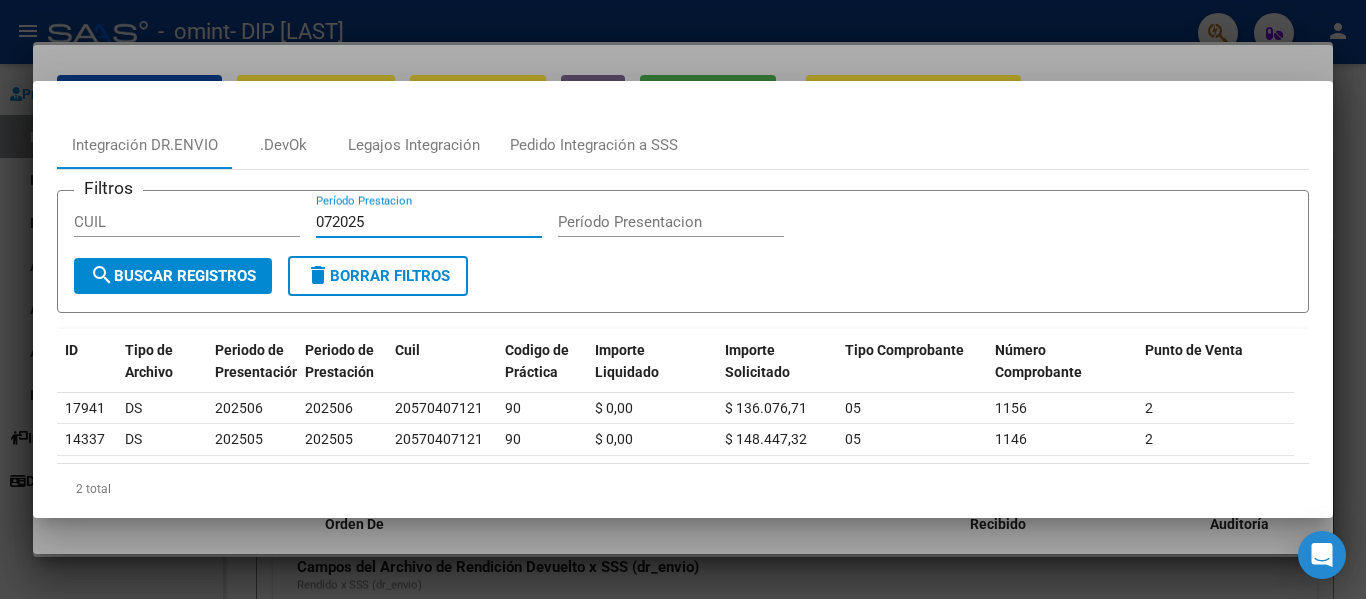click on "072025" at bounding box center (429, 222) 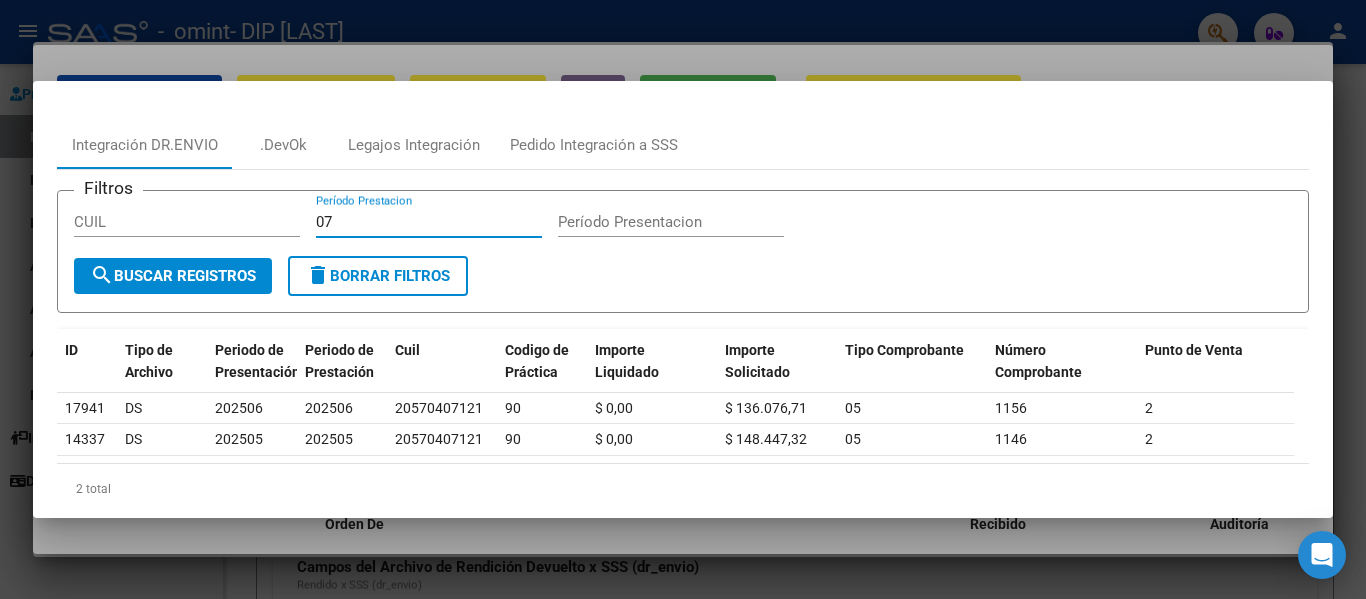 type on "0" 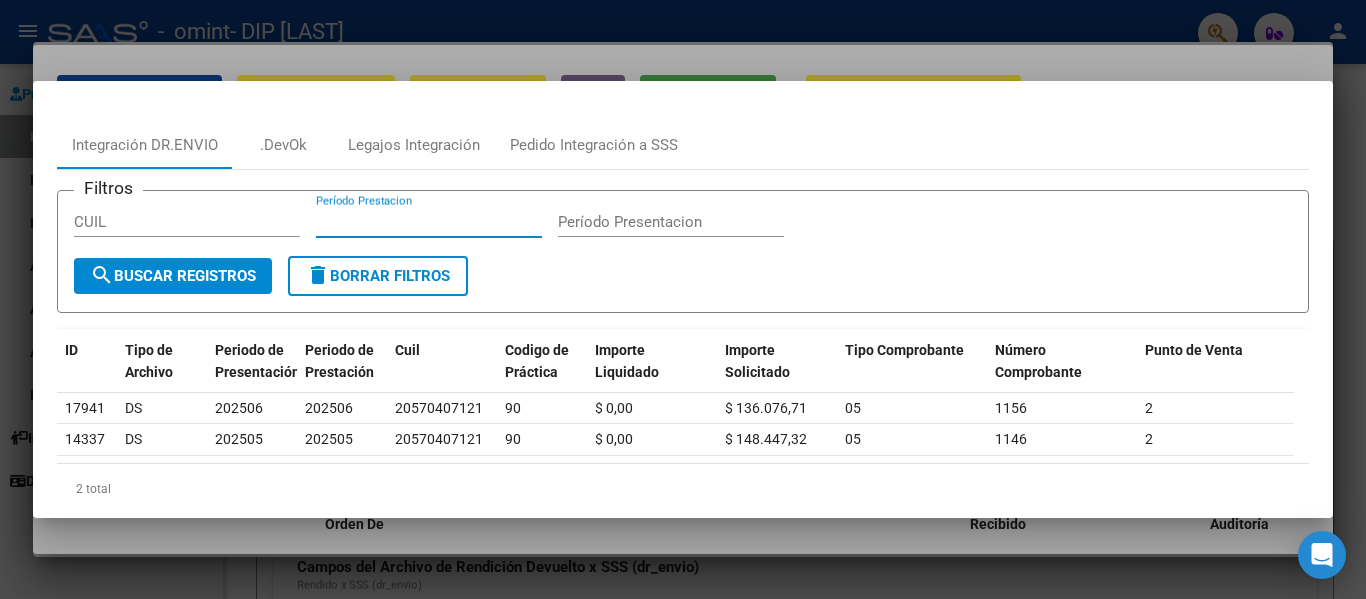 type 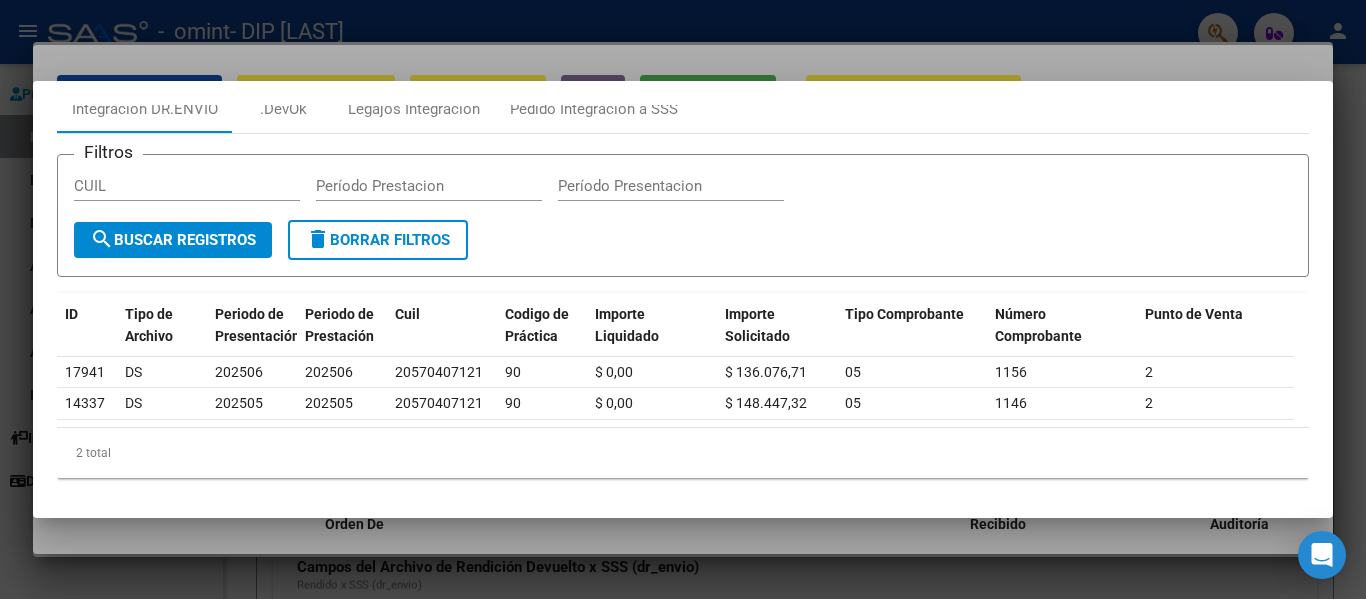 click at bounding box center (683, 299) 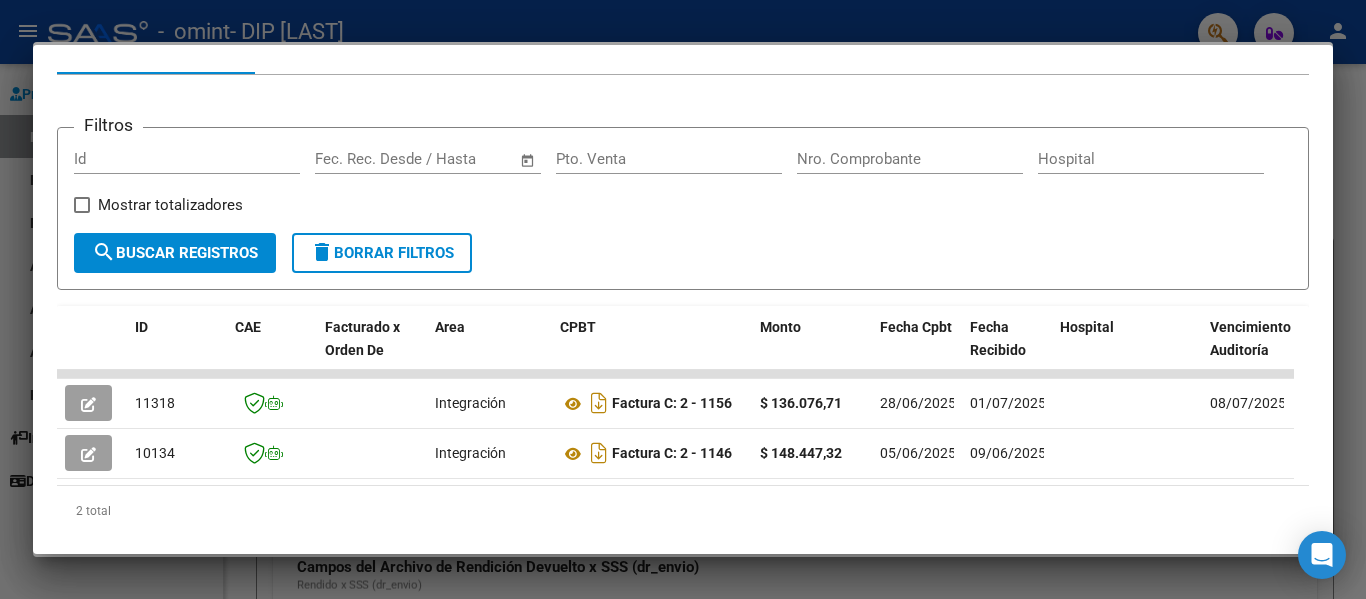 scroll, scrollTop: 243, scrollLeft: 0, axis: vertical 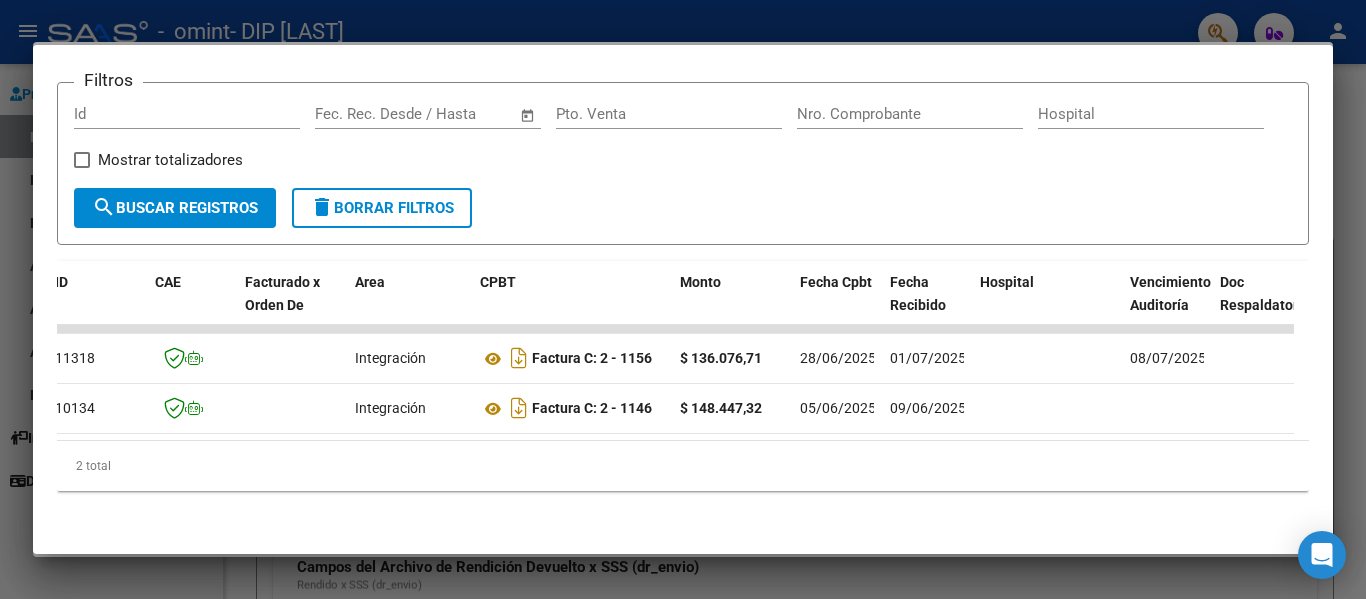 click at bounding box center [683, 299] 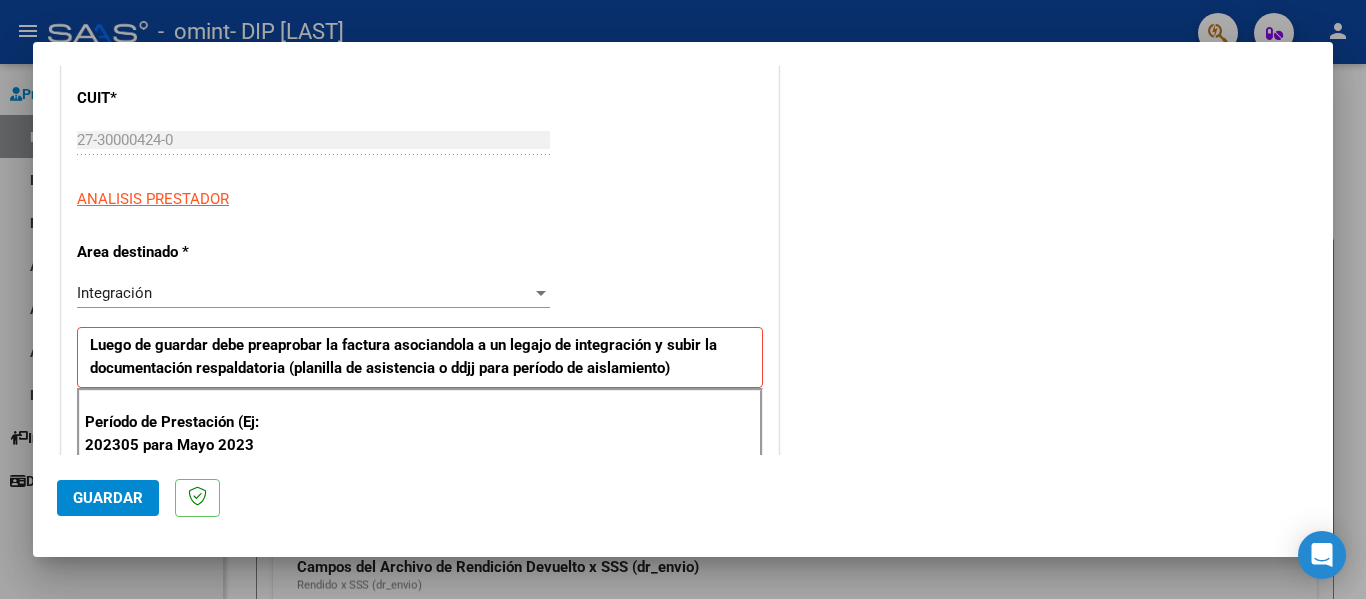 click at bounding box center [683, 299] 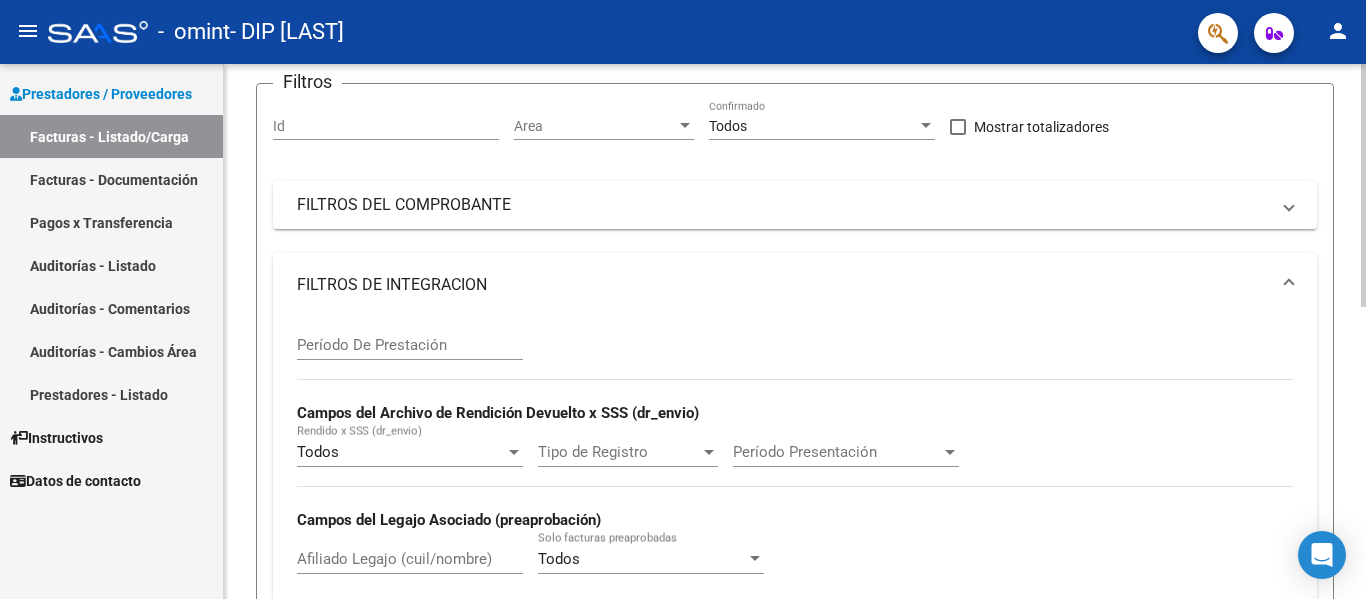 scroll, scrollTop: 97, scrollLeft: 0, axis: vertical 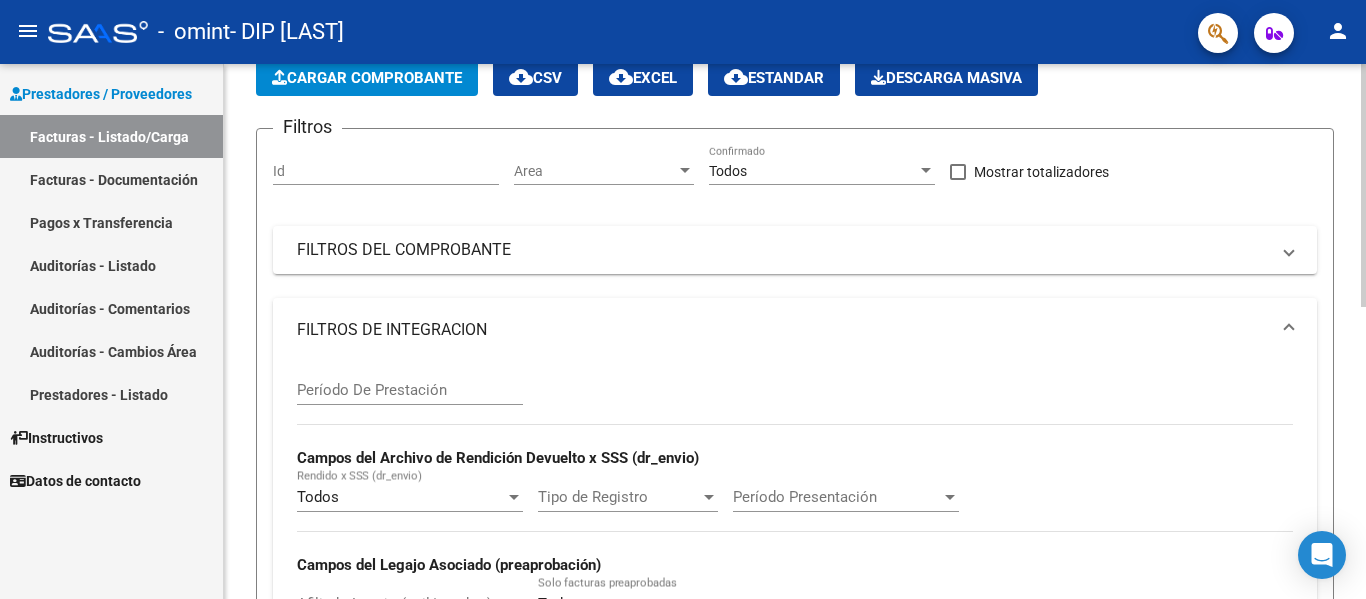 click 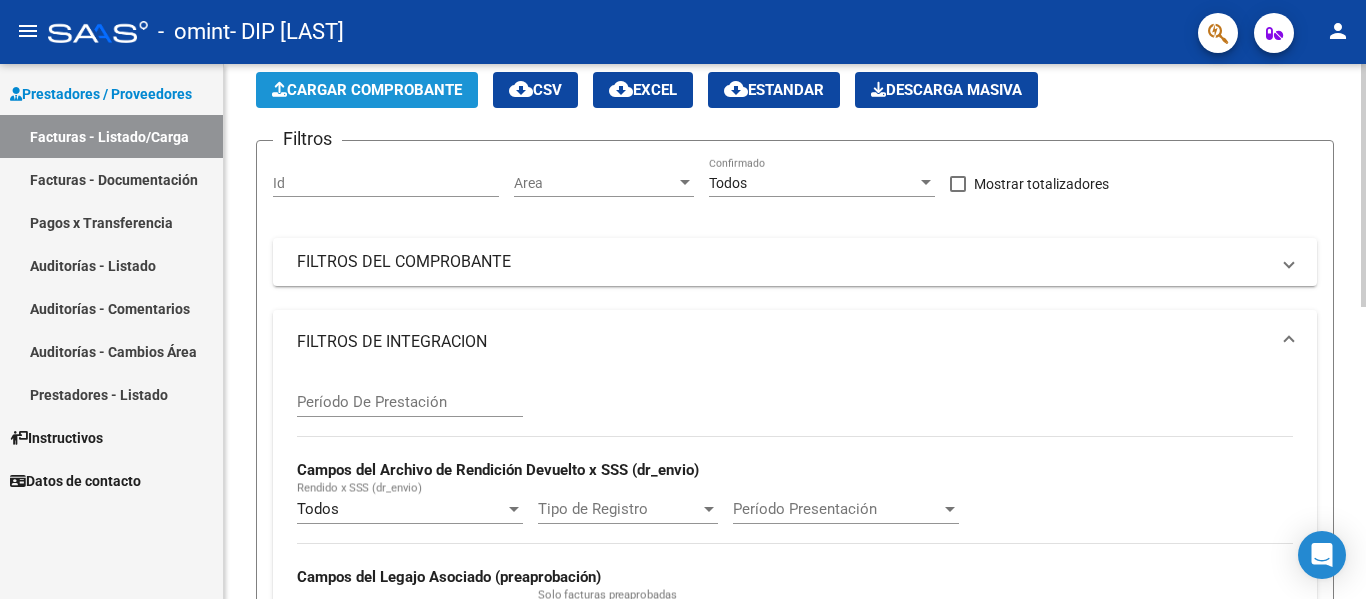 click on "Cargar Comprobante" 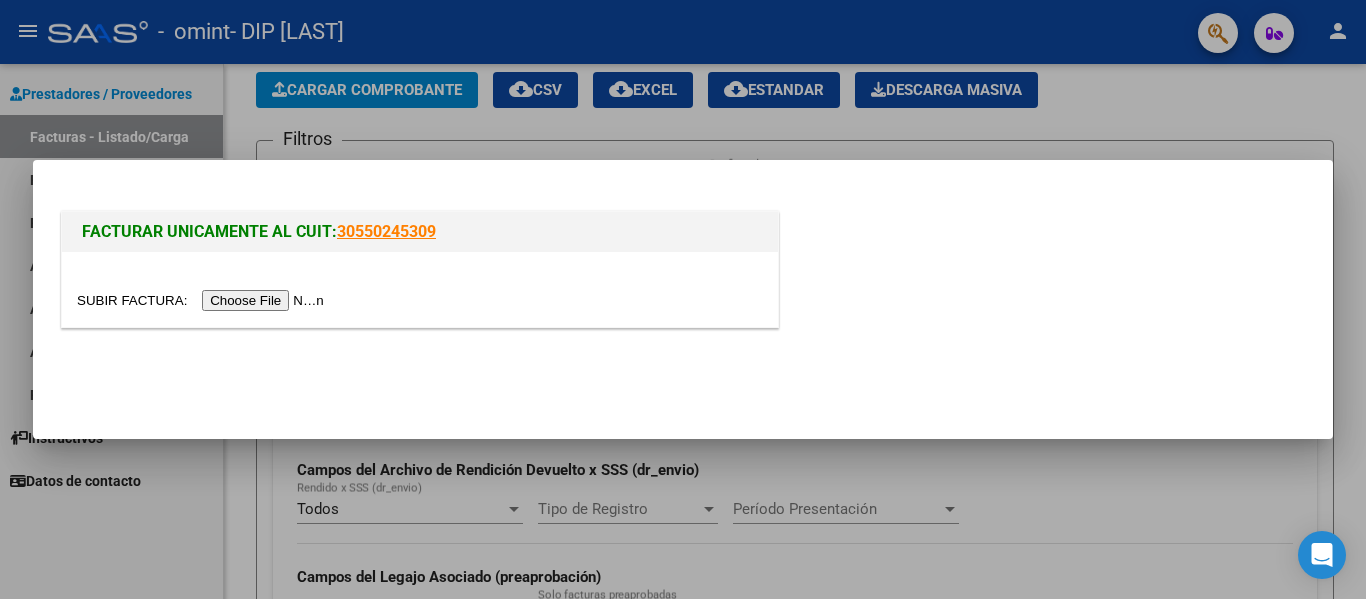 click at bounding box center (203, 300) 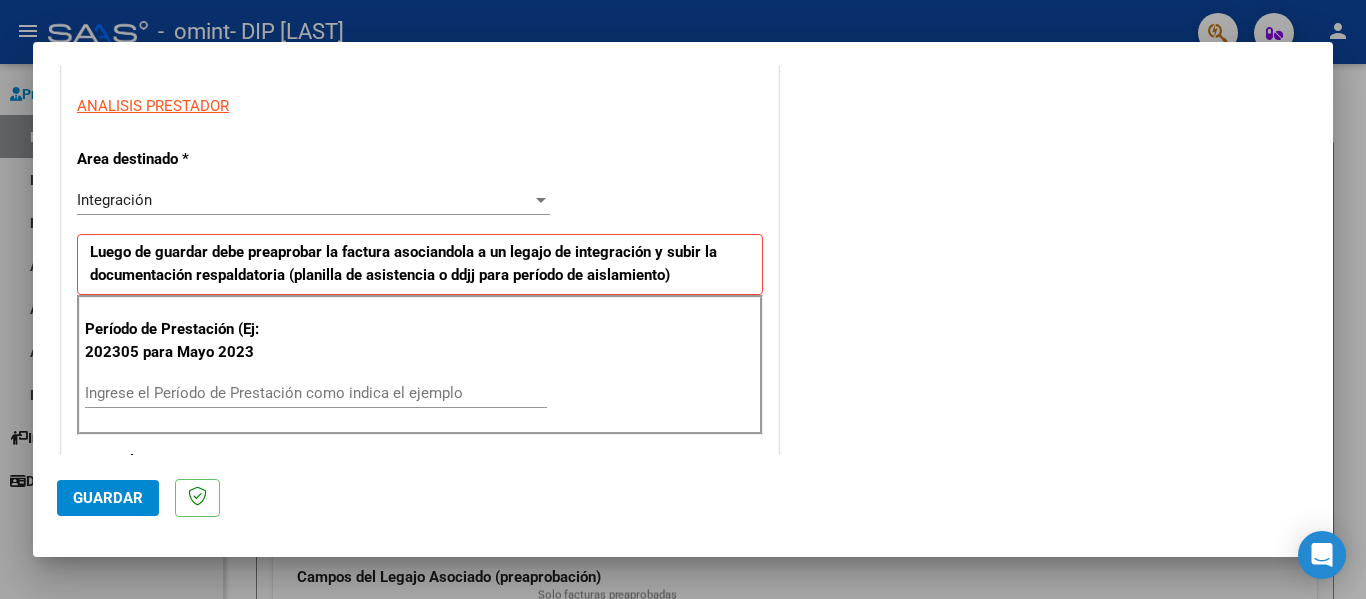 scroll, scrollTop: 356, scrollLeft: 0, axis: vertical 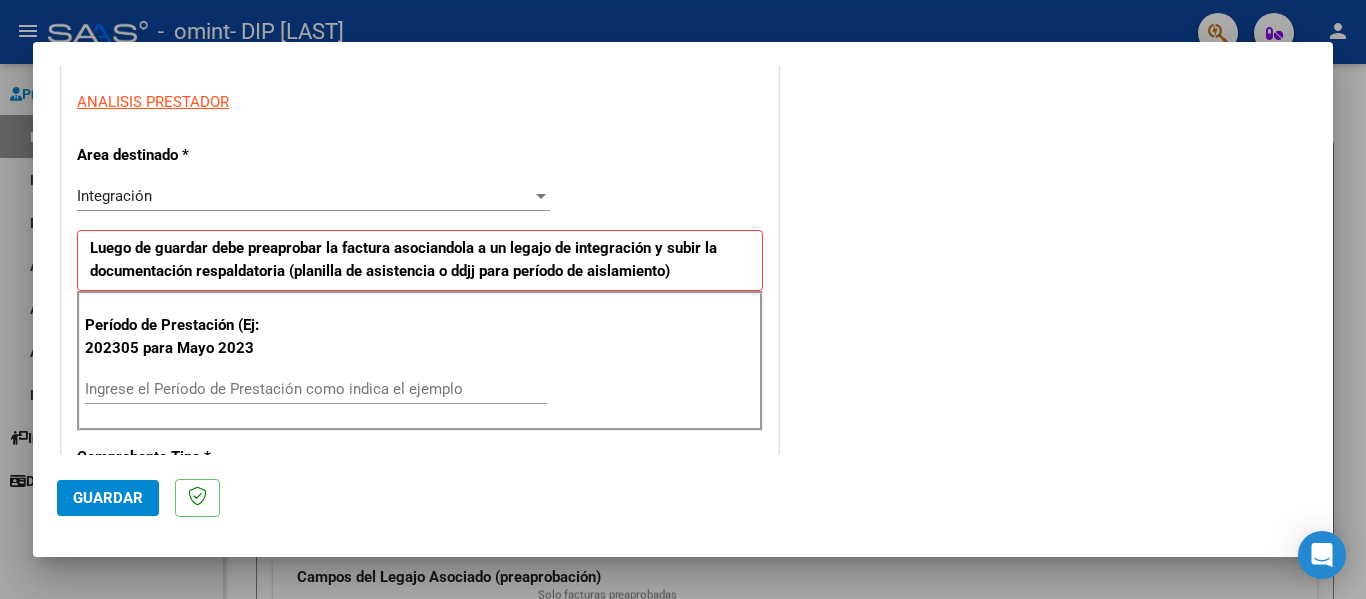 drag, startPoint x: 1309, startPoint y: 208, endPoint x: 1331, endPoint y: 211, distance: 22.203604 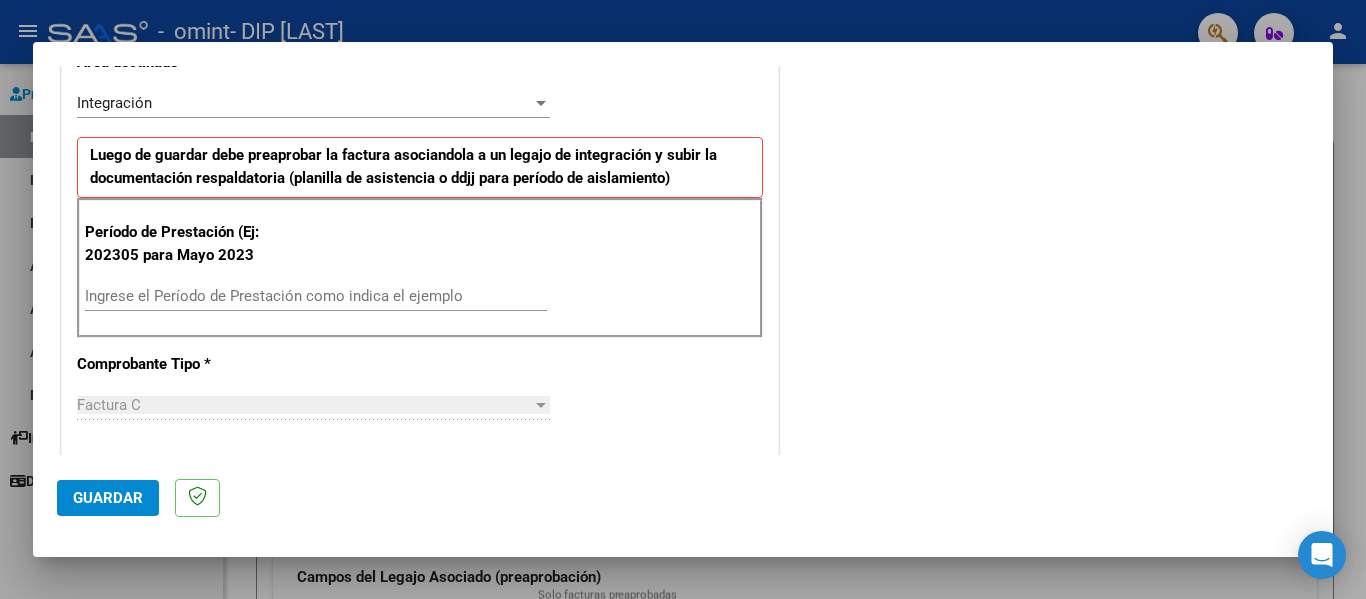 scroll, scrollTop: 483, scrollLeft: 0, axis: vertical 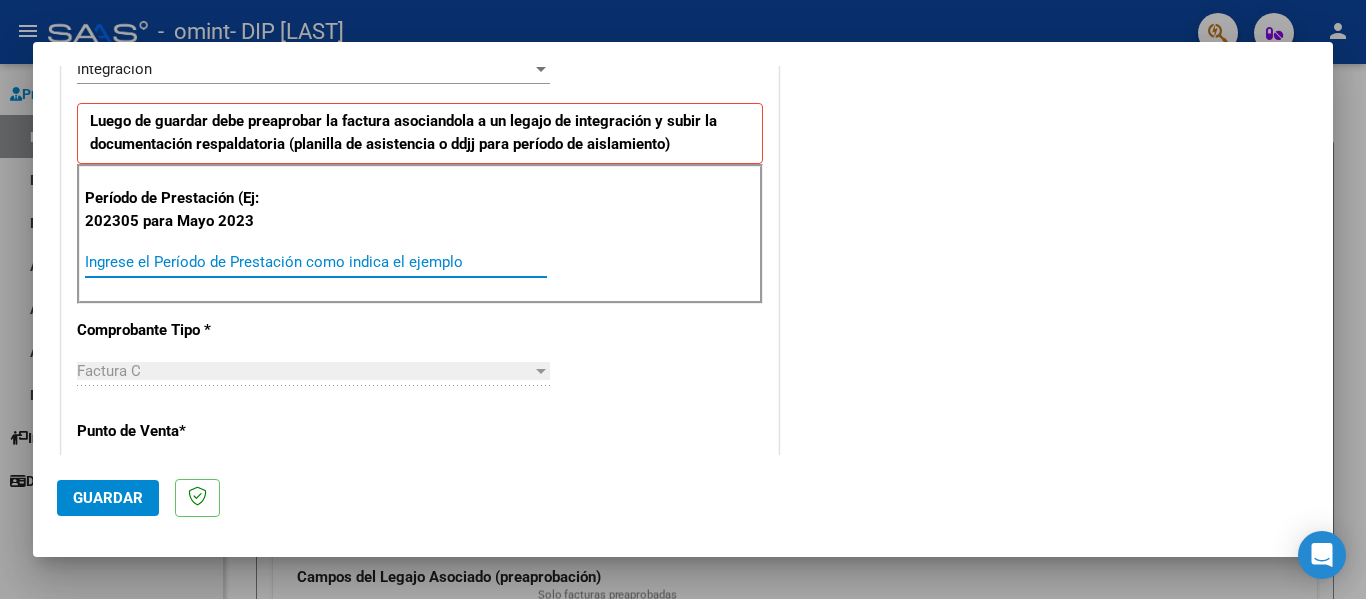 click on "Ingrese el Período de Prestación como indica el ejemplo" at bounding box center (316, 262) 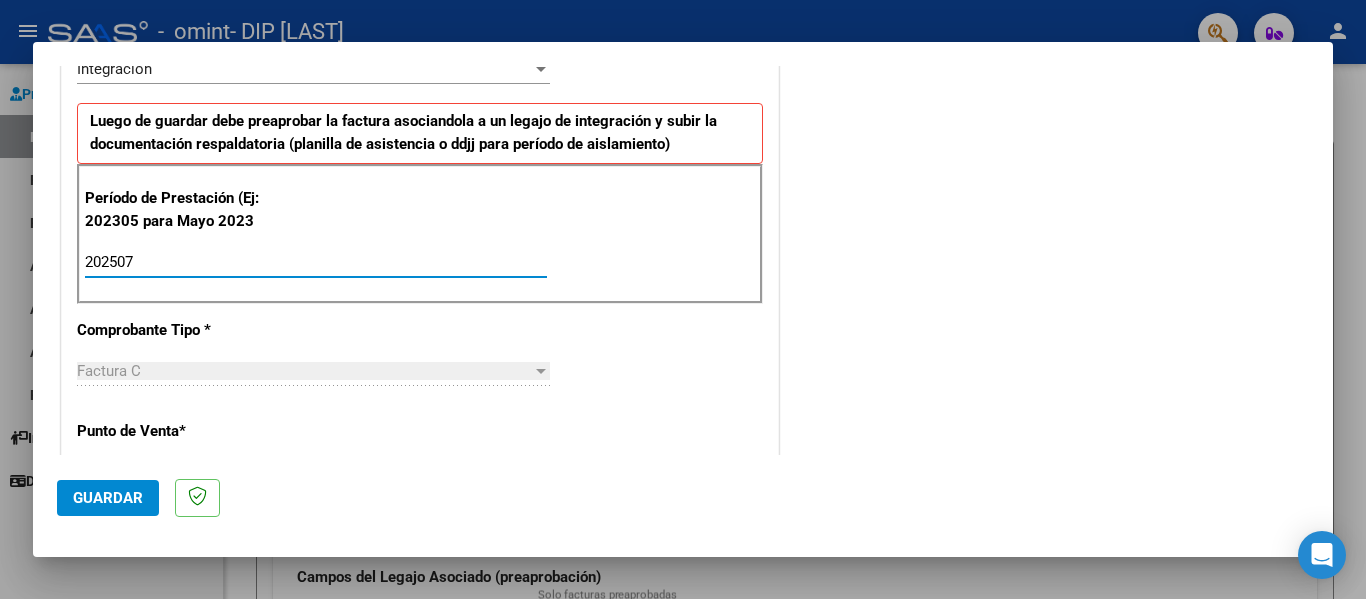 type on "202507" 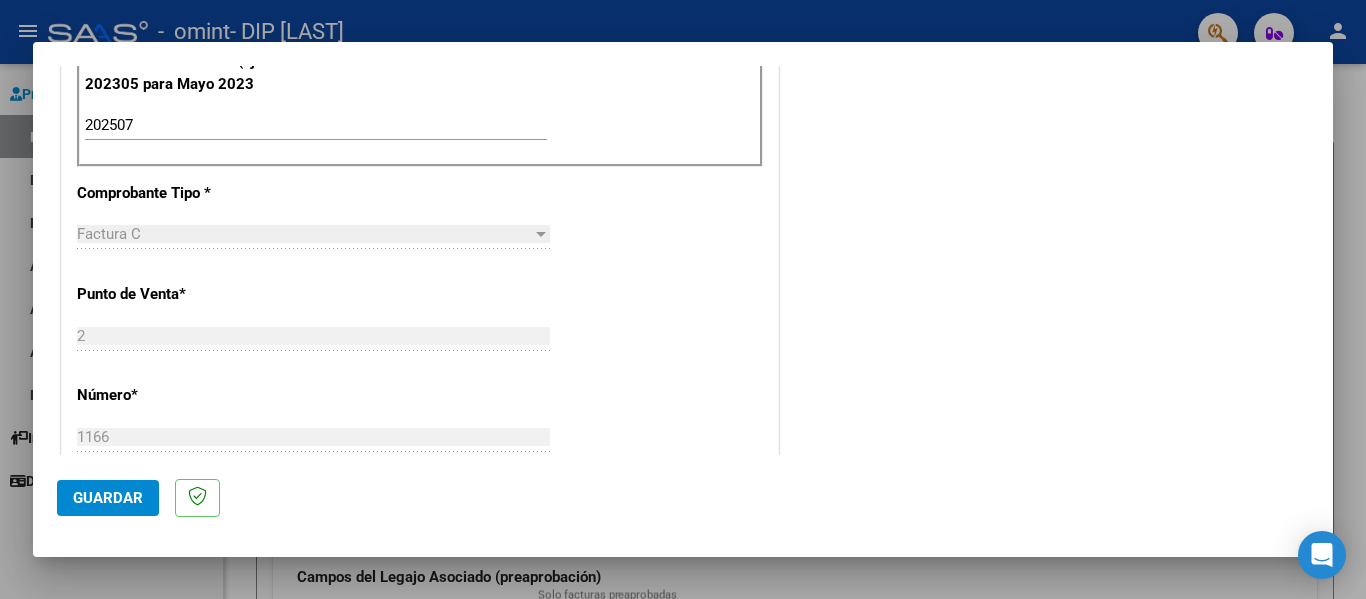 scroll, scrollTop: 640, scrollLeft: 0, axis: vertical 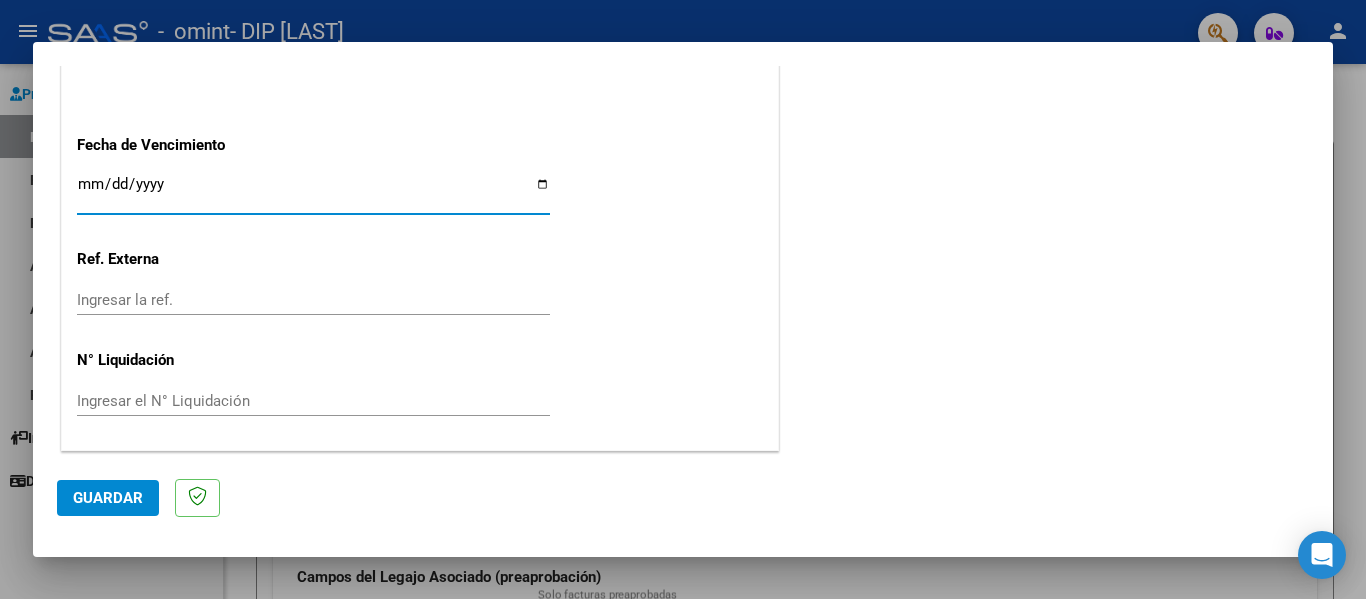 click on "Ingresar la fecha" at bounding box center [313, 192] 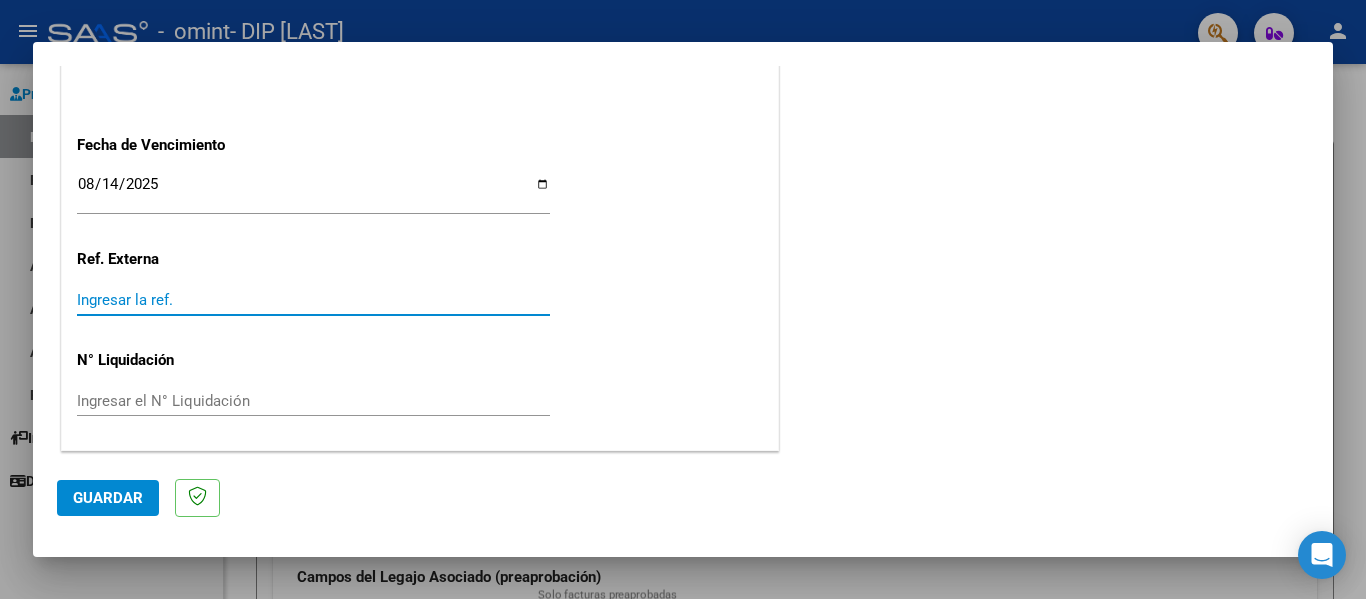 click on "Ingresar la ref." at bounding box center [313, 300] 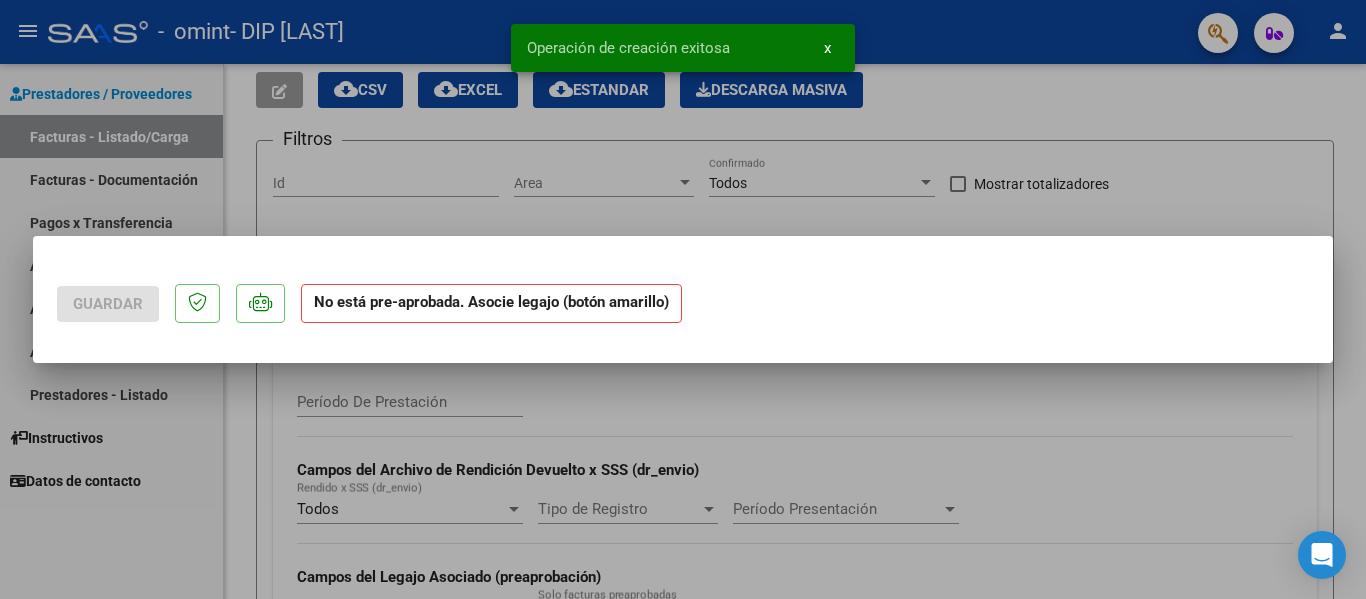 scroll, scrollTop: 0, scrollLeft: 0, axis: both 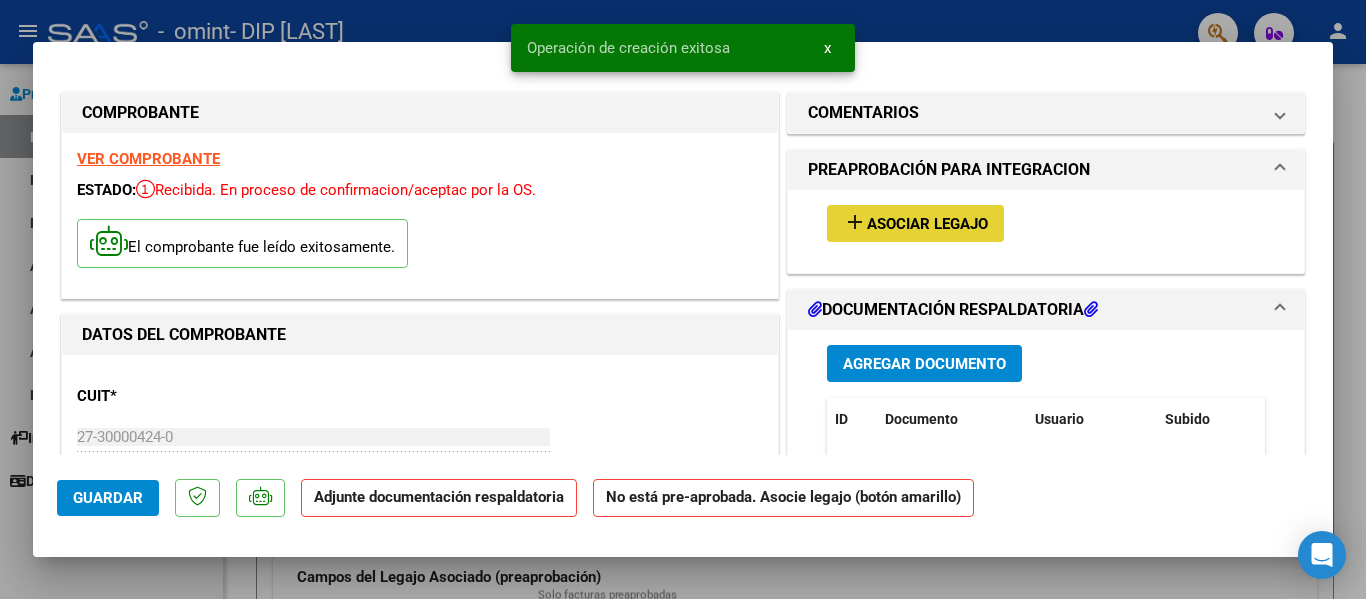 click on "add Asociar Legajo" at bounding box center (915, 223) 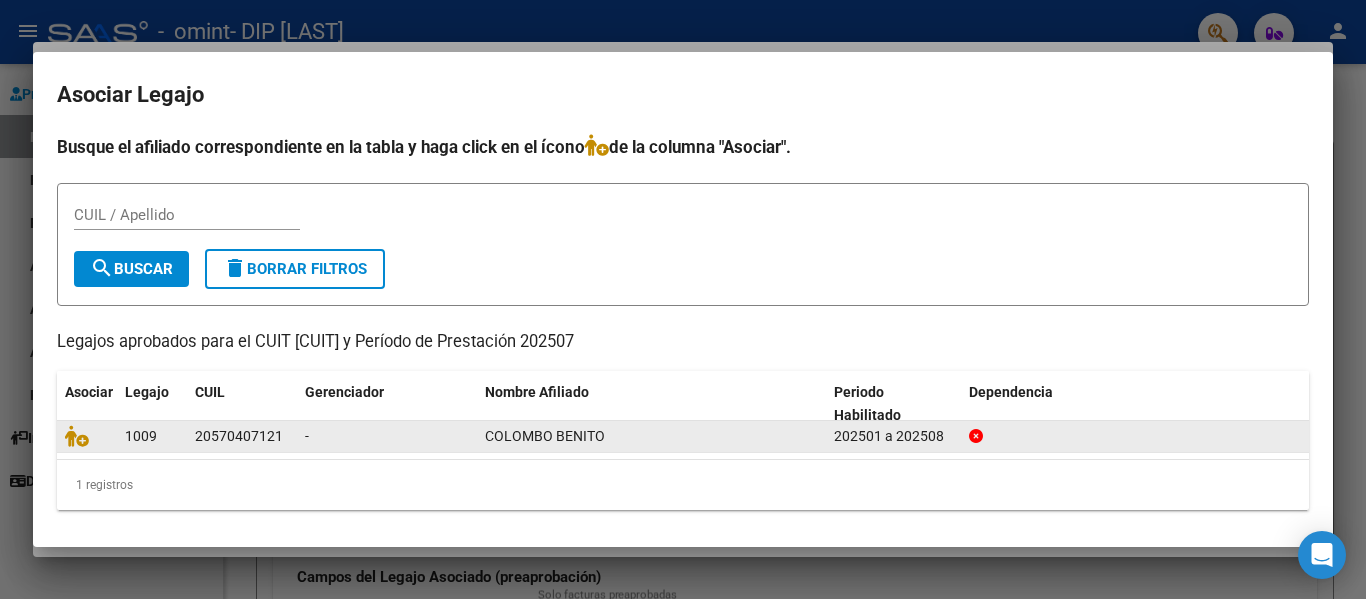 click on "COLOMBO BENITO" 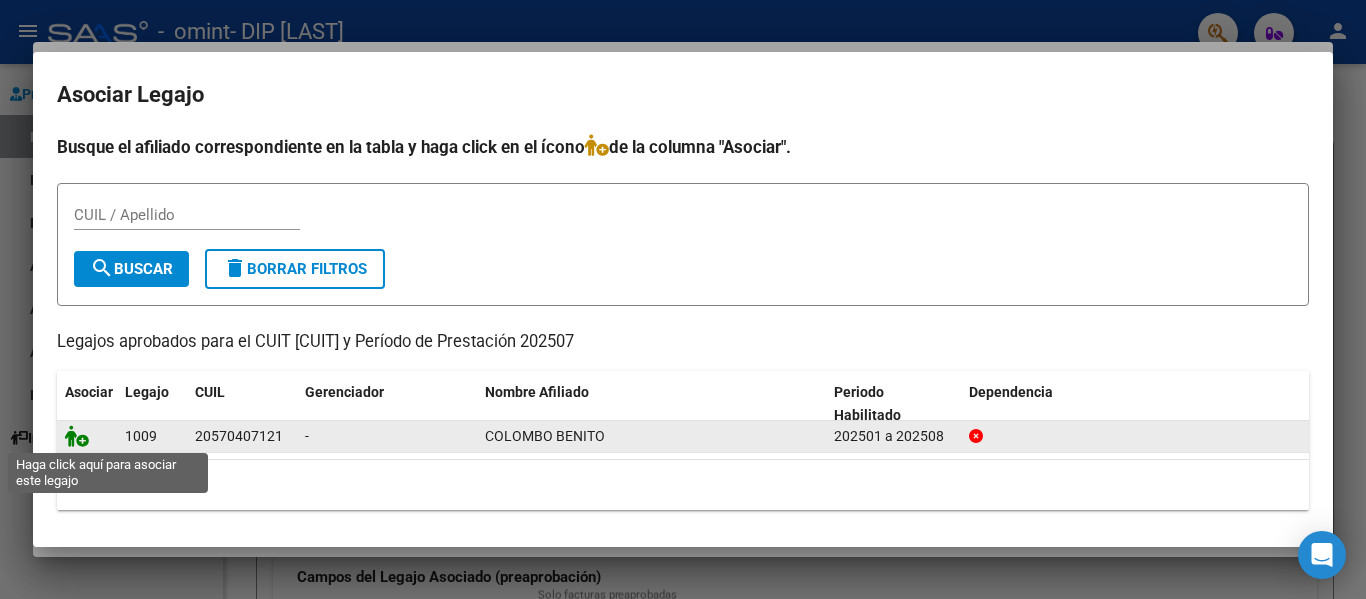 click 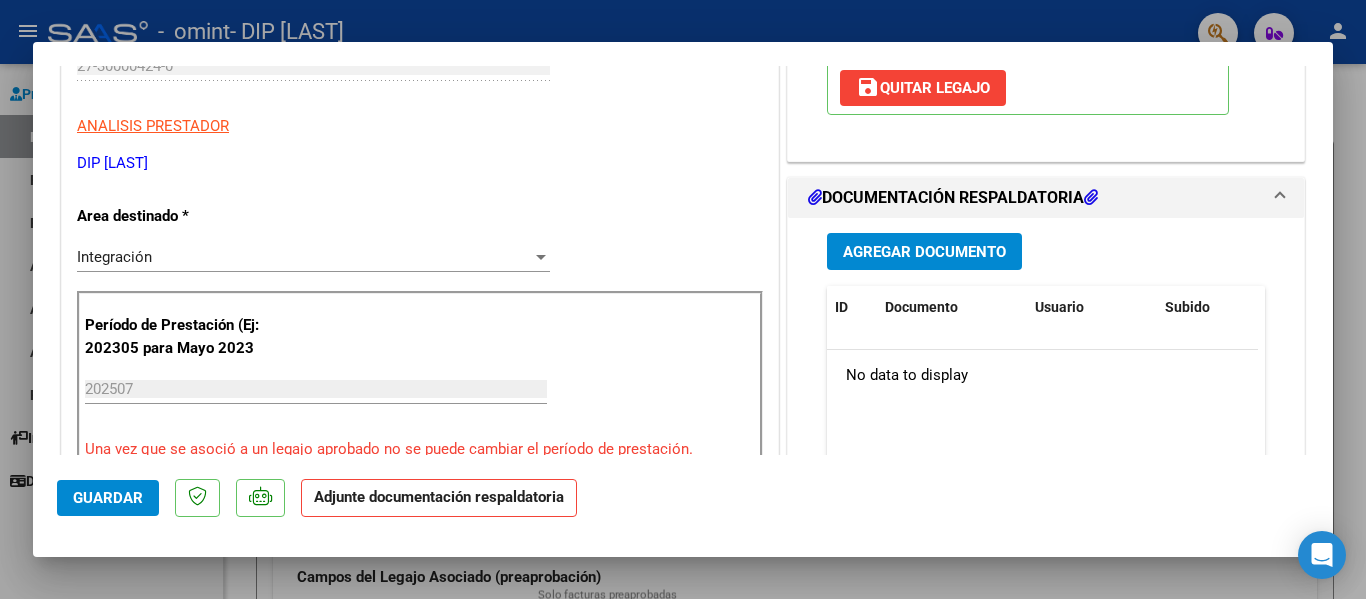 scroll, scrollTop: 401, scrollLeft: 0, axis: vertical 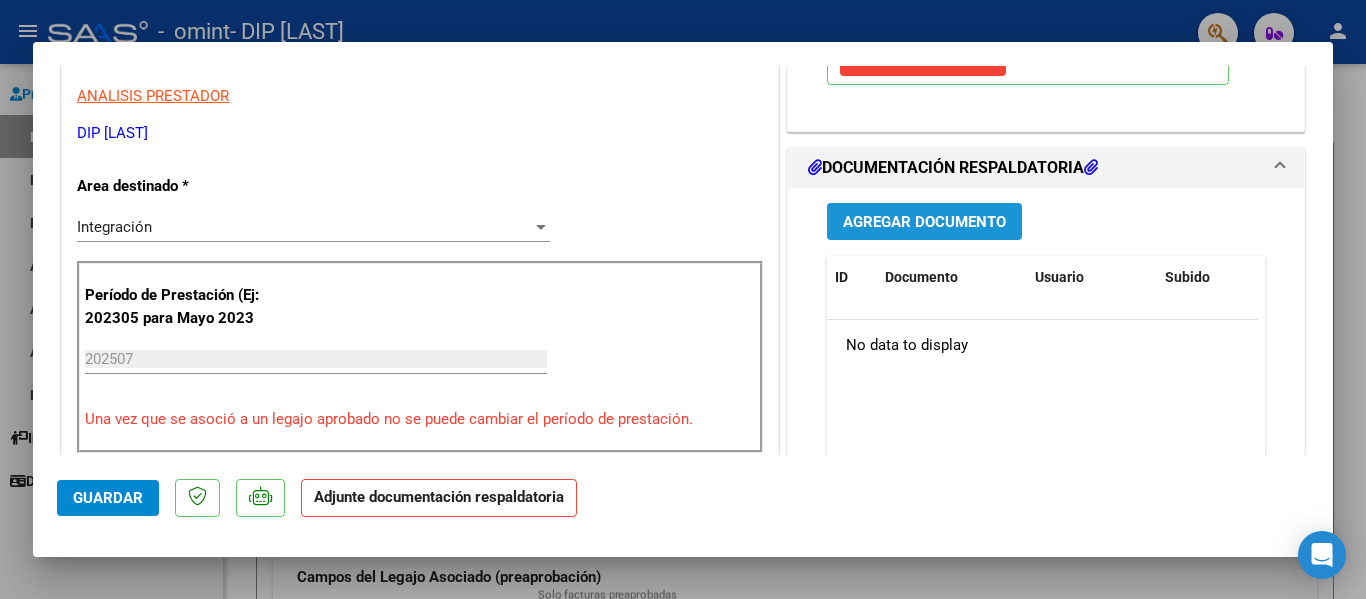 click on "Agregar Documento" at bounding box center [924, 222] 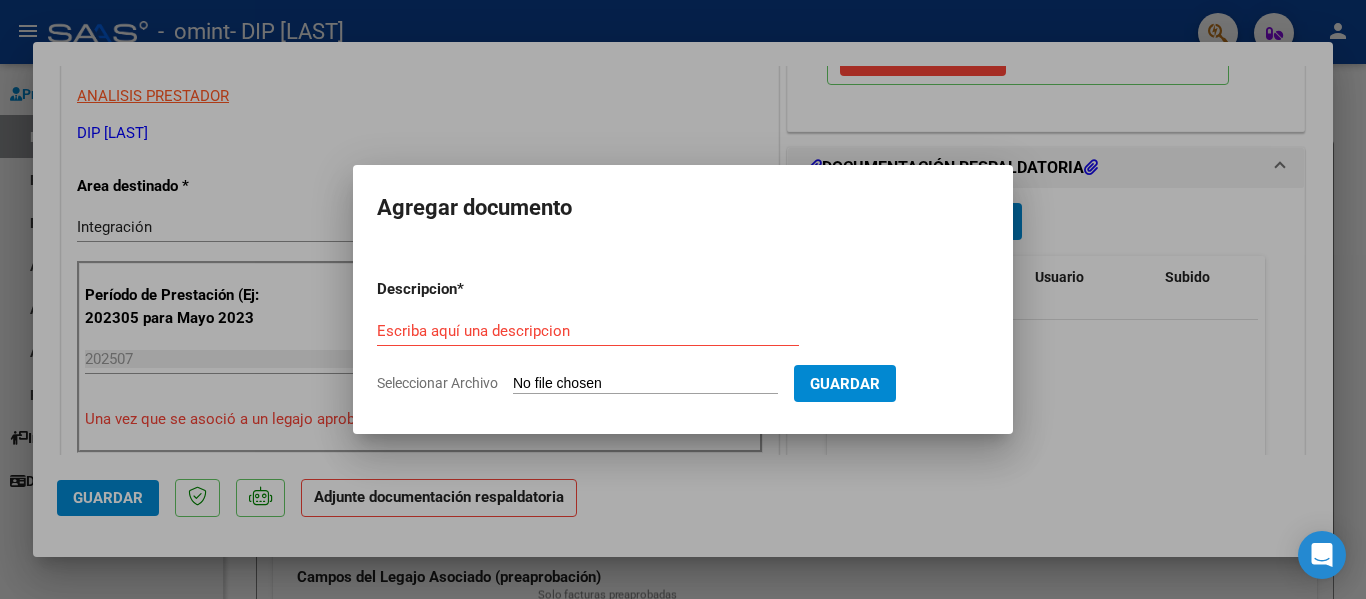 click on "Seleccionar Archivo" at bounding box center (645, 384) 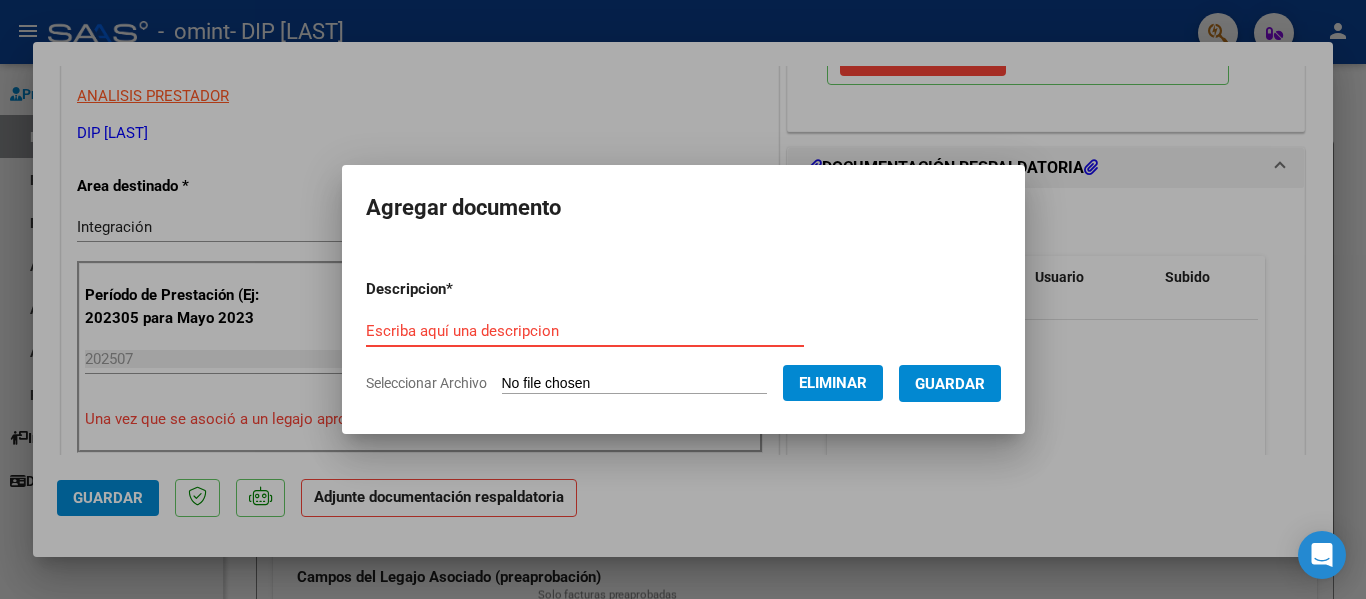 click on "Escriba aquí una descripcion" at bounding box center [585, 331] 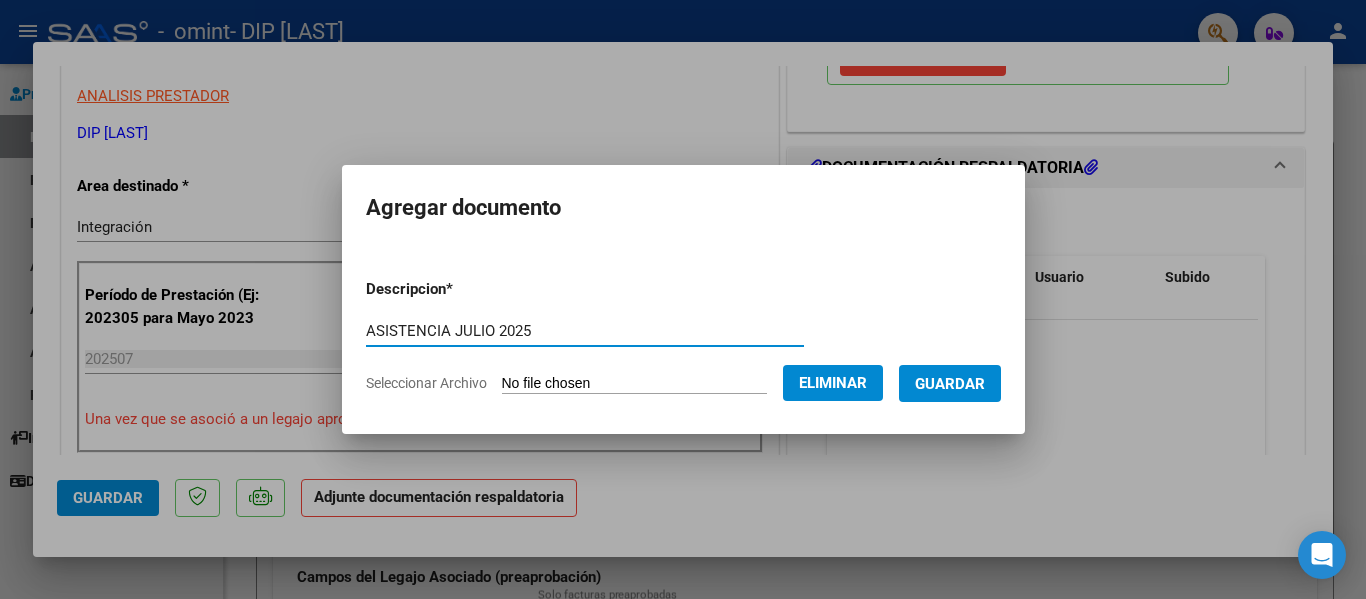 click on "ASISTENCIA JULIO 2025" at bounding box center [585, 331] 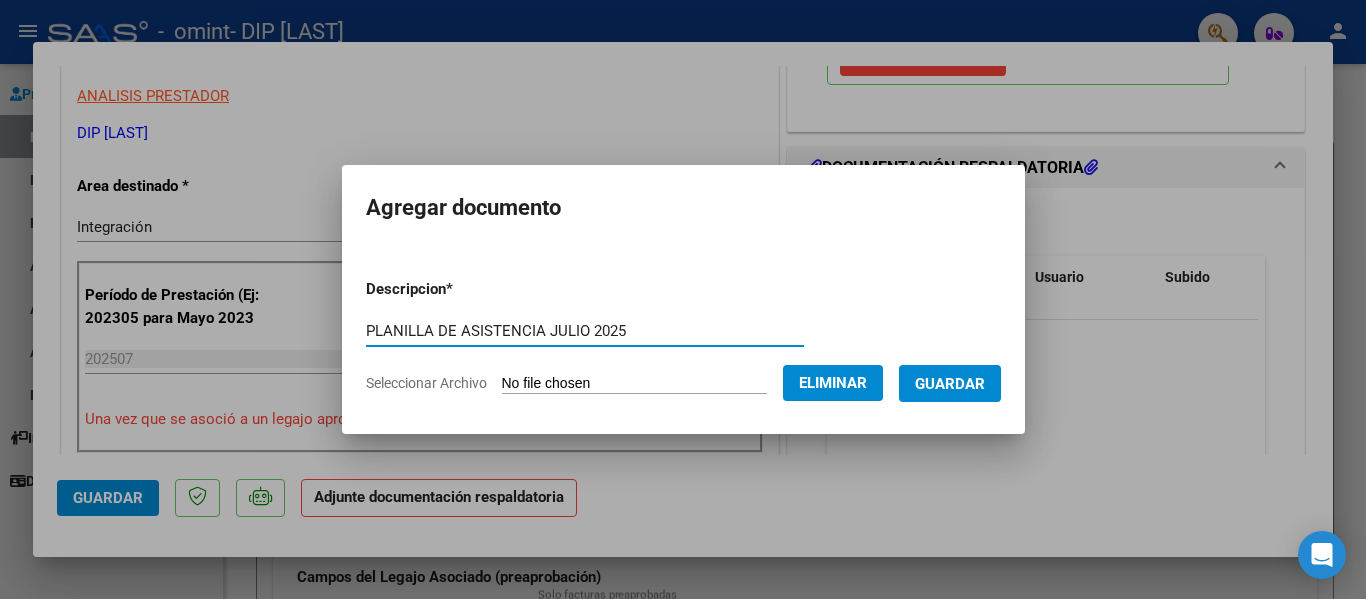 type on "PLANILLA DE ASISTENCIA JULIO 2025" 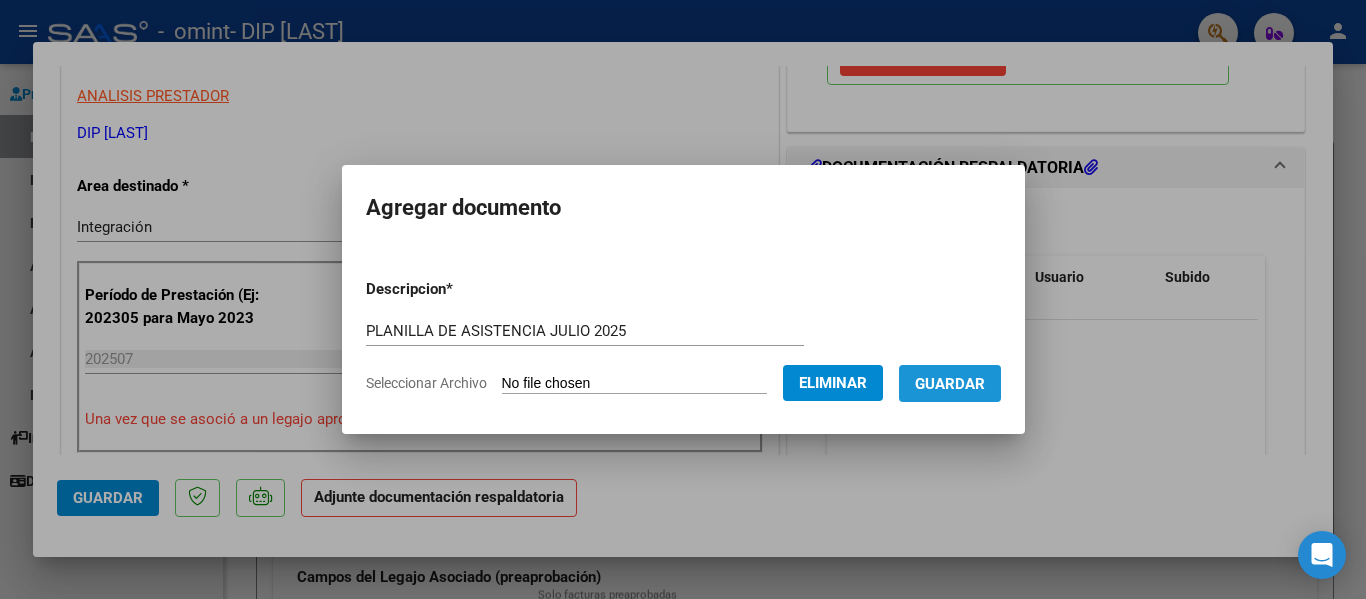 click on "Guardar" at bounding box center (950, 384) 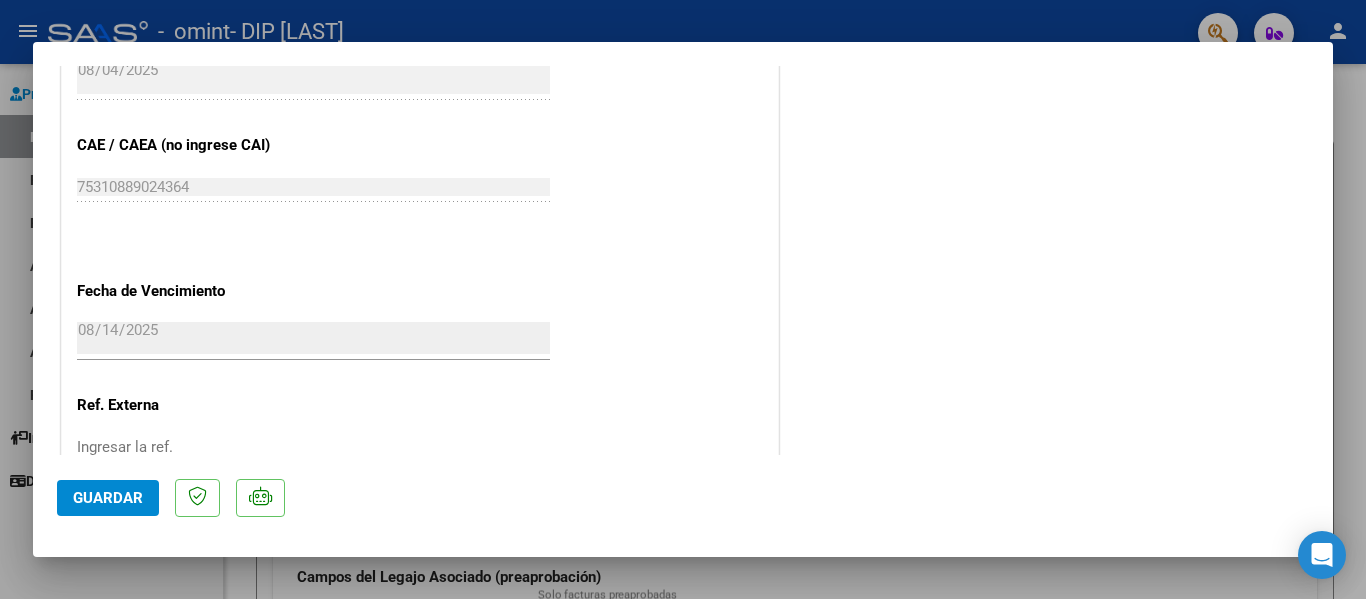scroll, scrollTop: 1268, scrollLeft: 0, axis: vertical 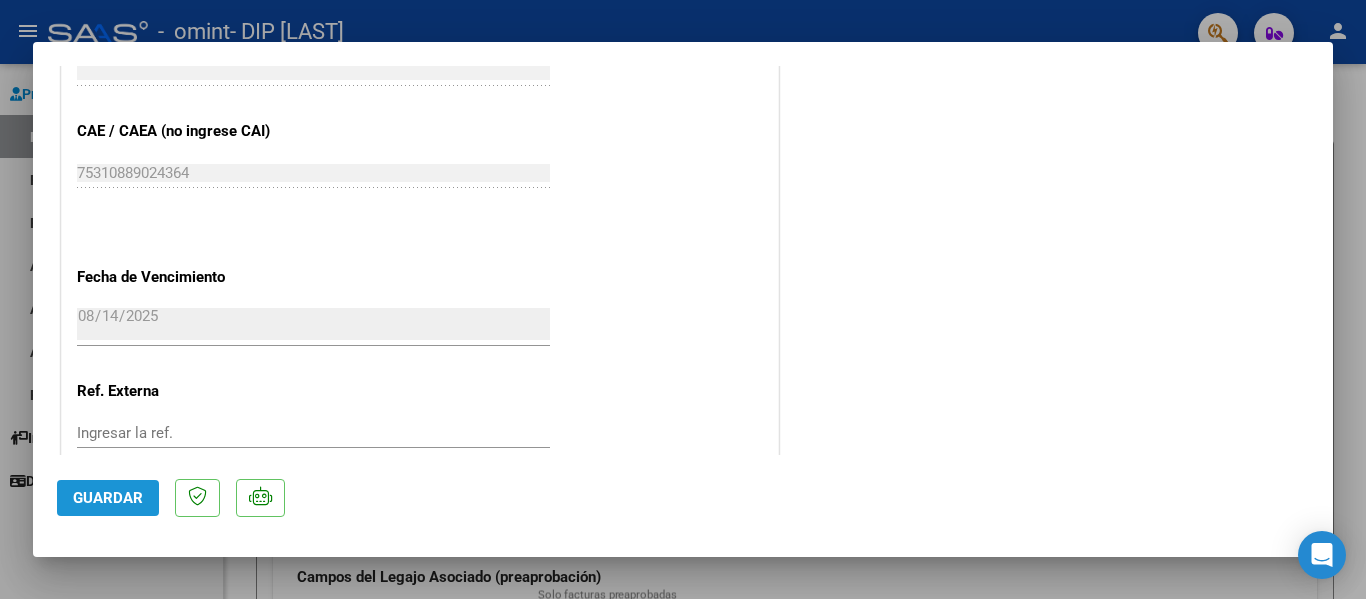 click on "Guardar" 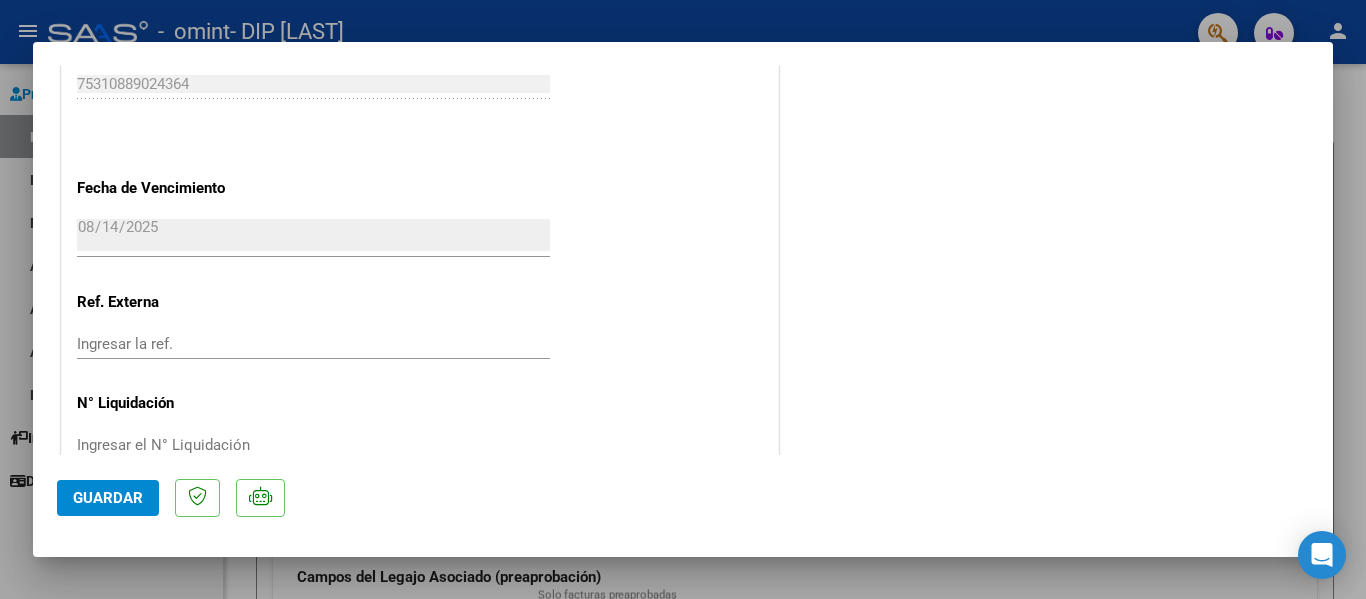 scroll, scrollTop: 1401, scrollLeft: 0, axis: vertical 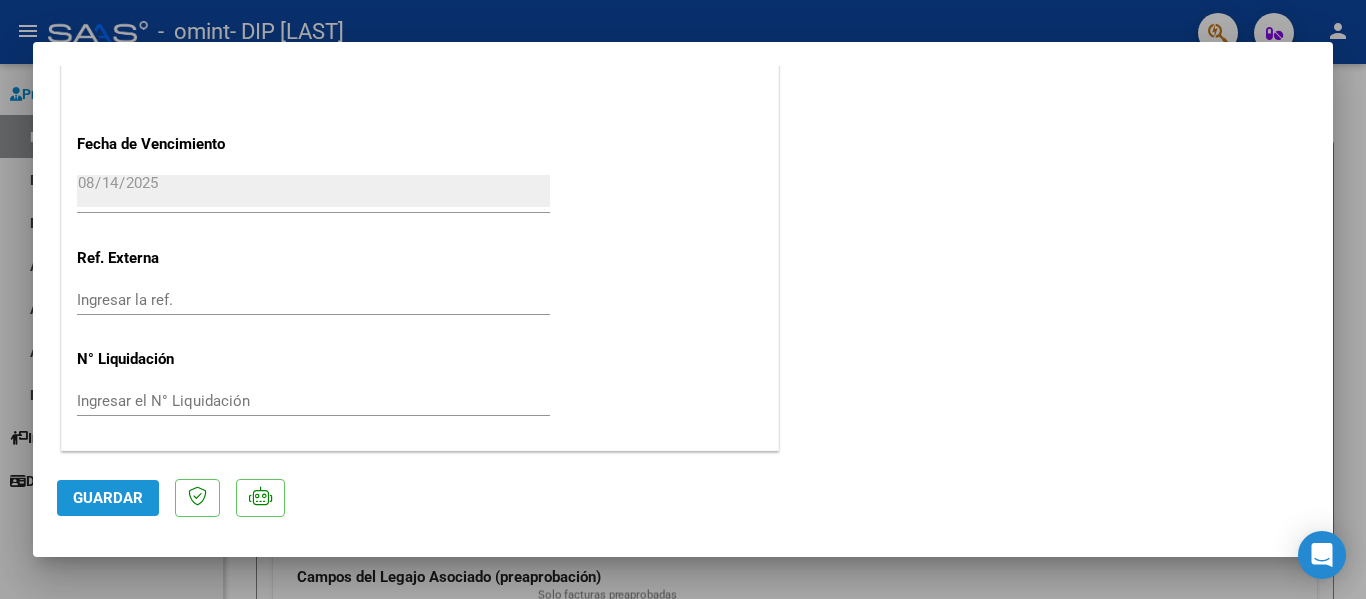 click on "Guardar" 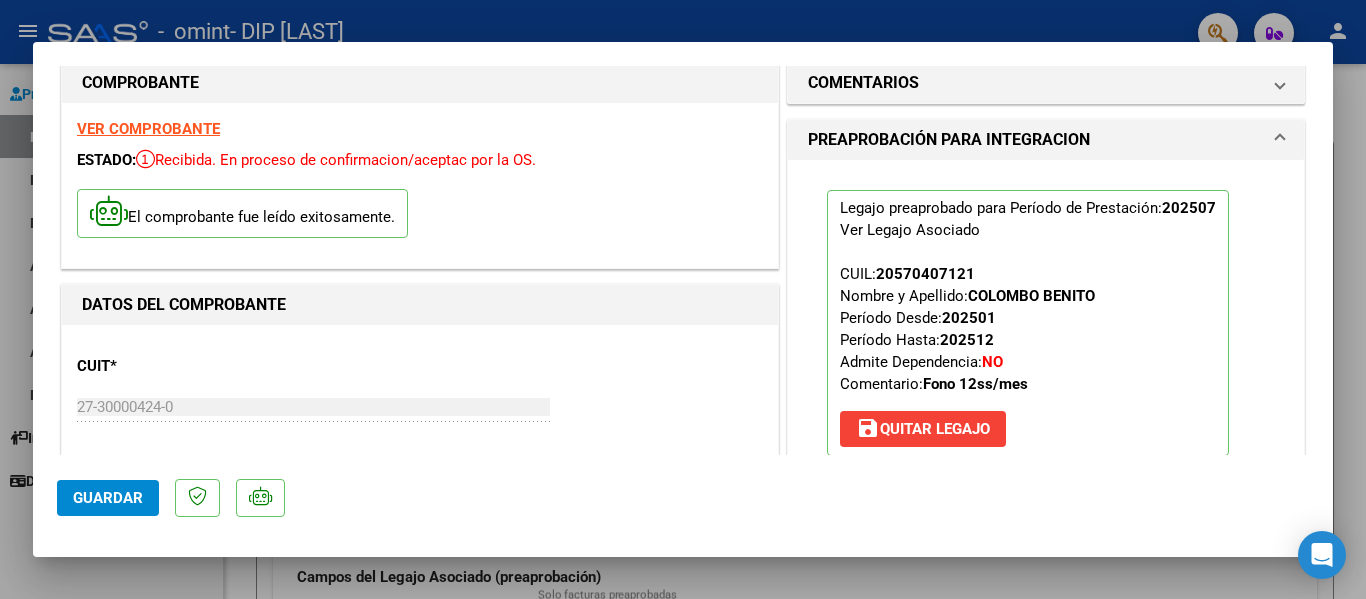 scroll, scrollTop: 15, scrollLeft: 0, axis: vertical 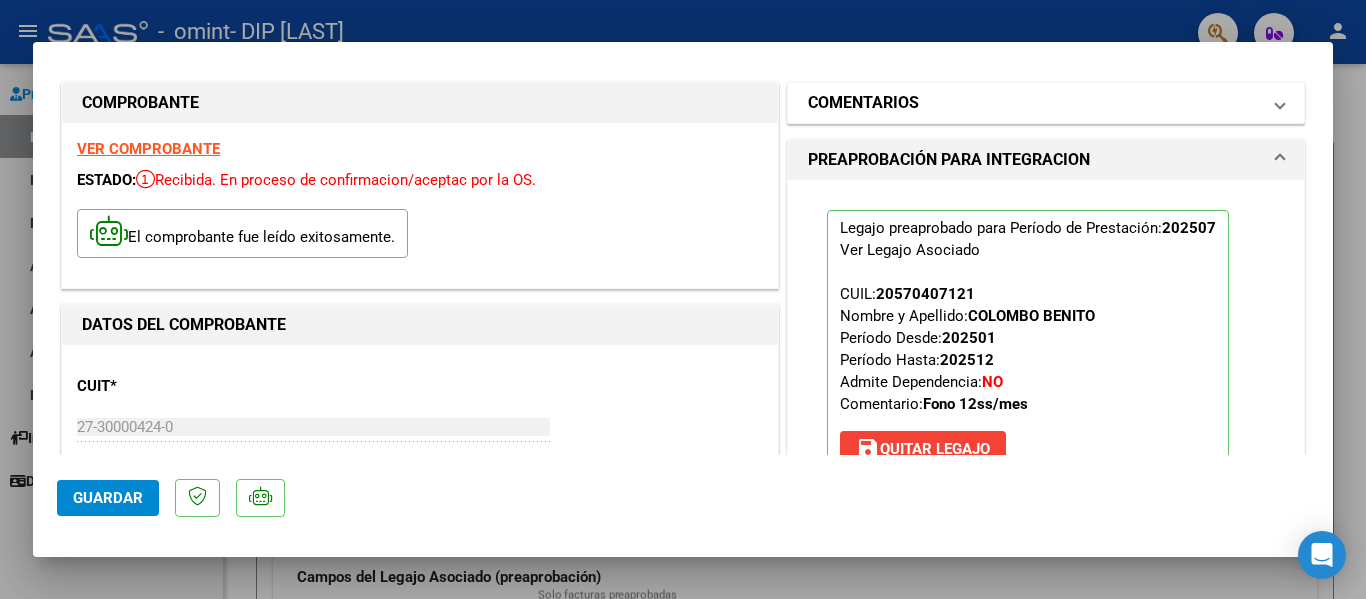 click at bounding box center [1280, 103] 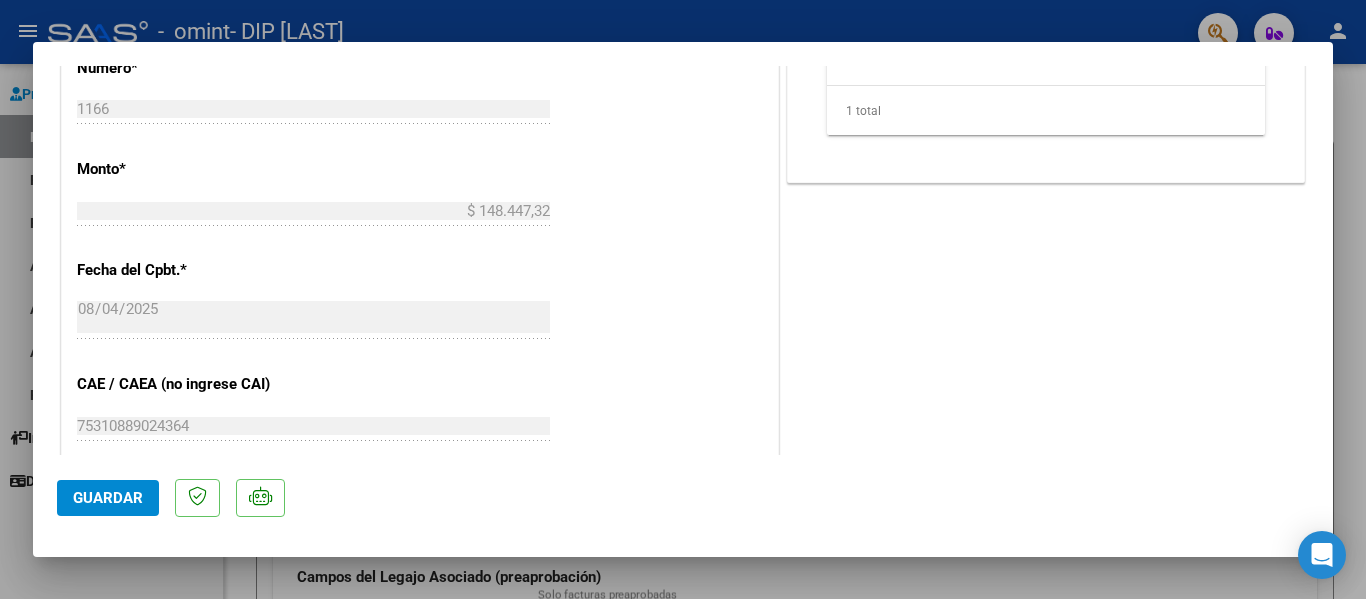scroll, scrollTop: 1401, scrollLeft: 0, axis: vertical 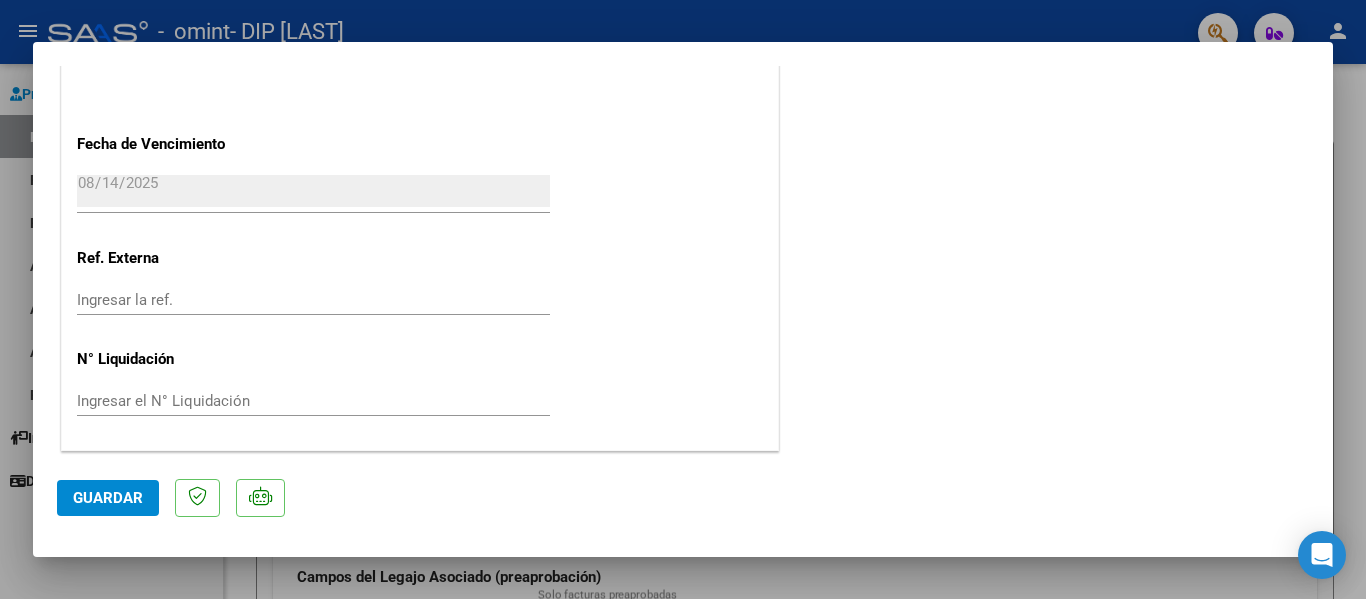 click at bounding box center (683, 299) 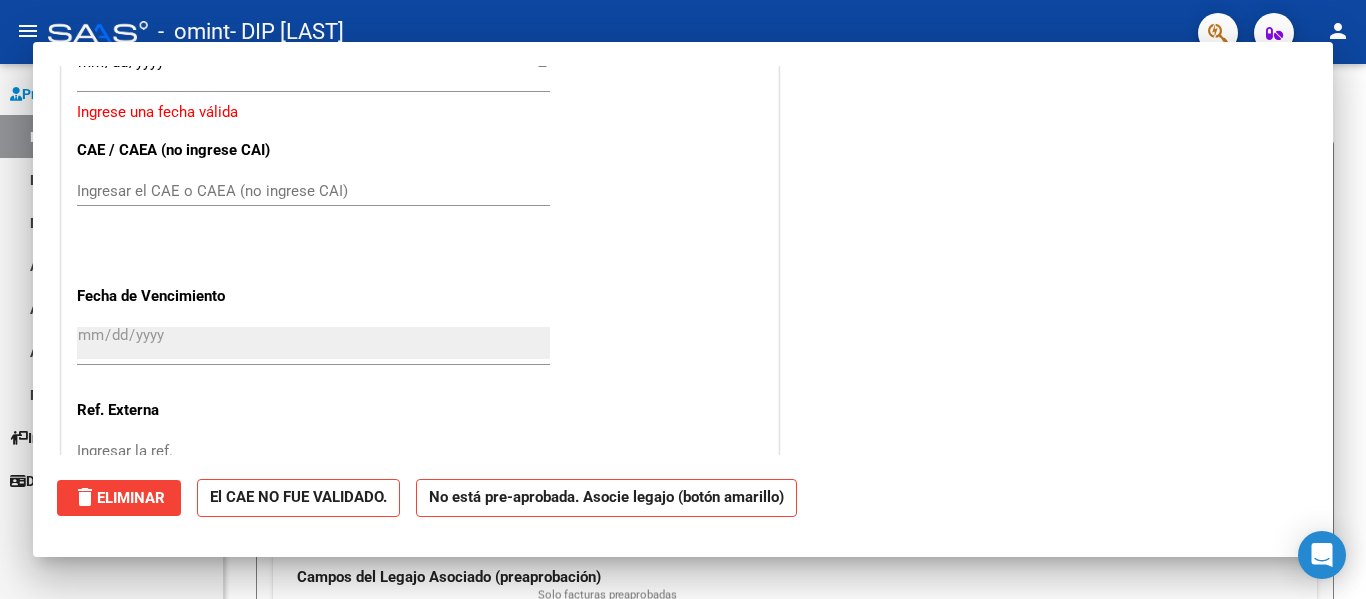 scroll, scrollTop: 1340, scrollLeft: 0, axis: vertical 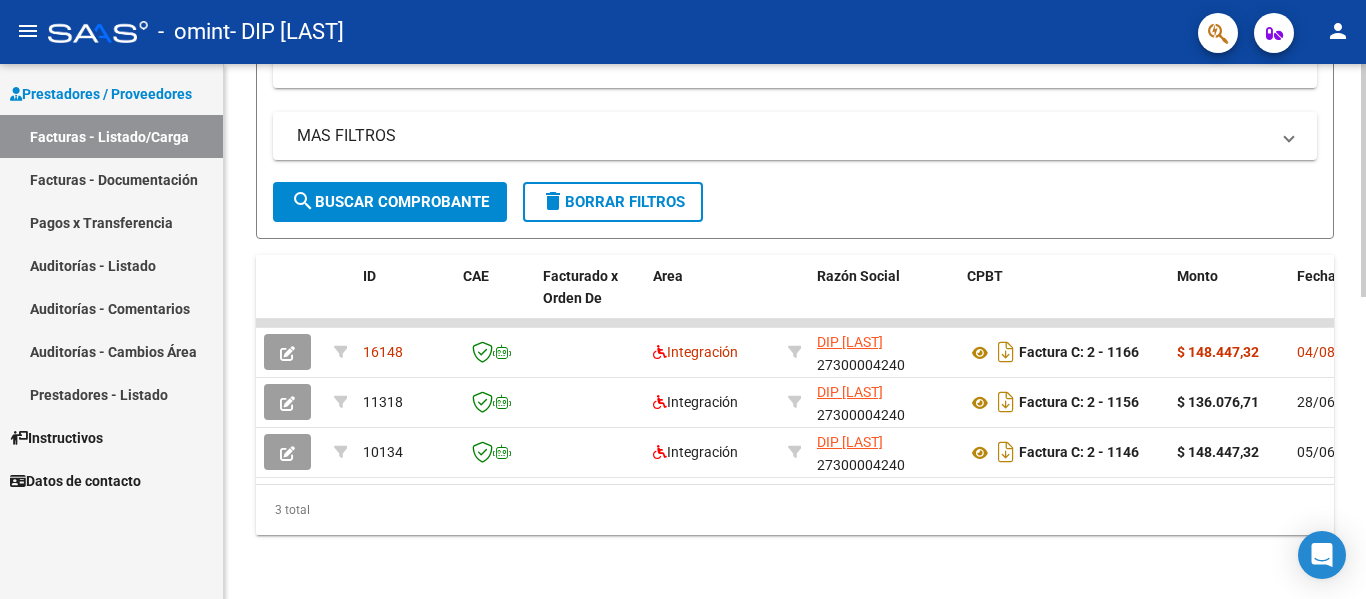 click 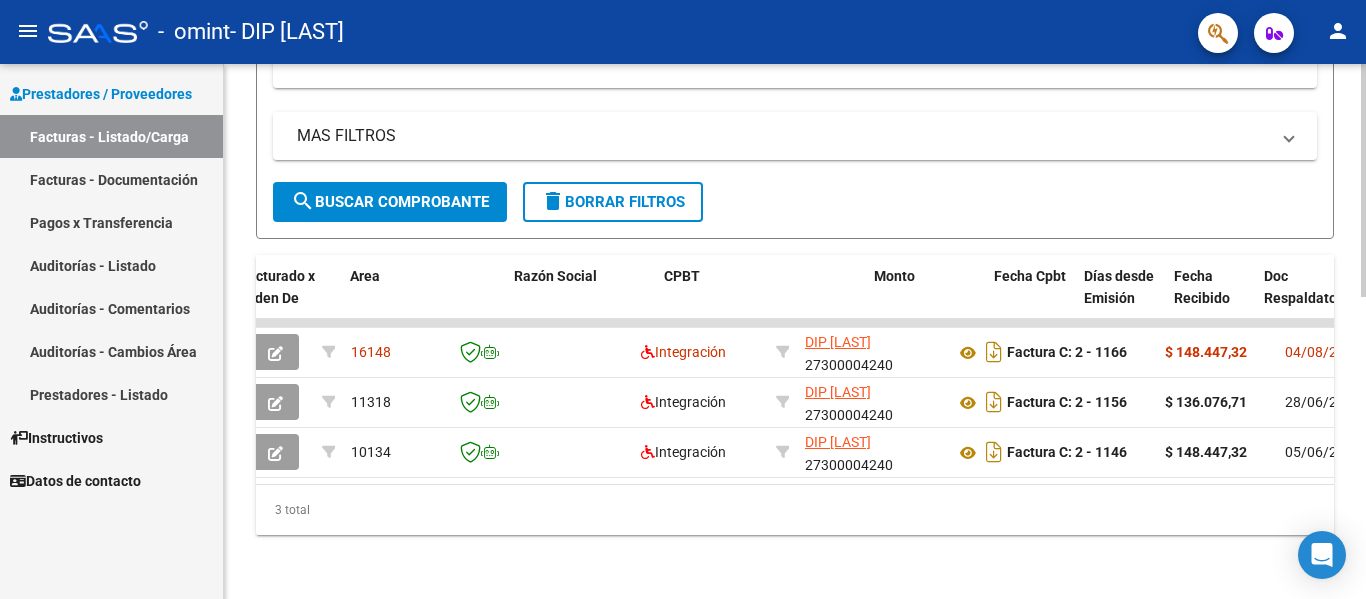 scroll, scrollTop: 0, scrollLeft: 0, axis: both 